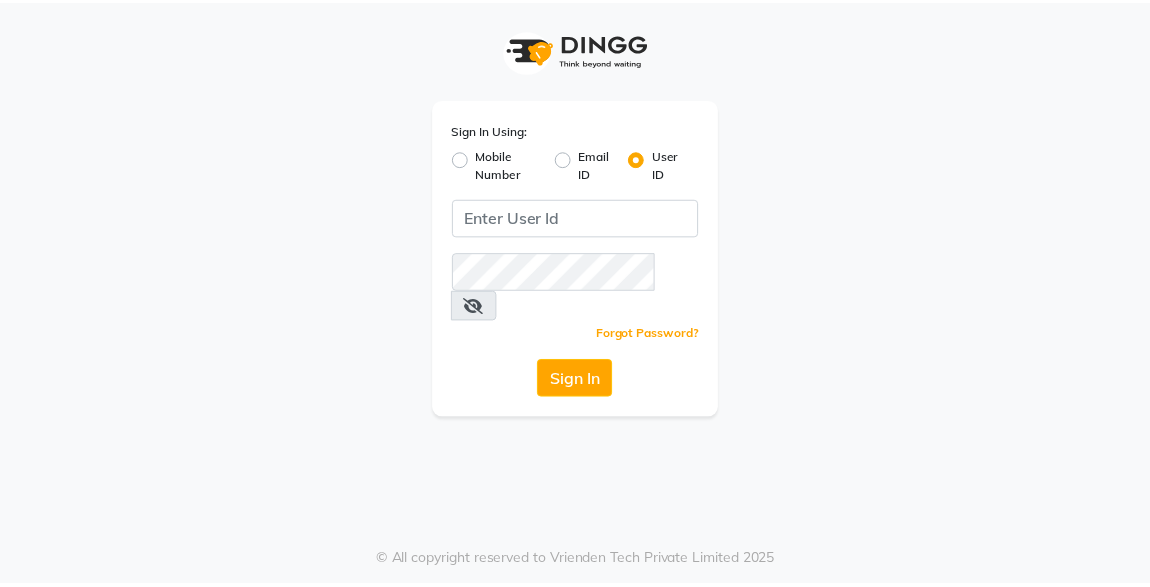 scroll, scrollTop: 0, scrollLeft: 0, axis: both 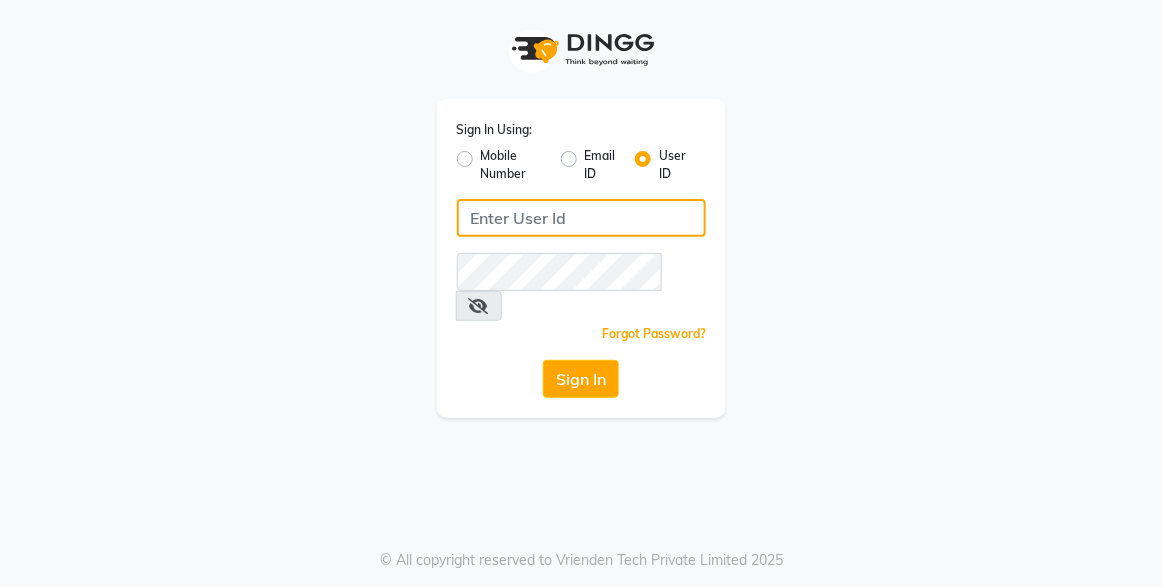 type on "xpressionsalon" 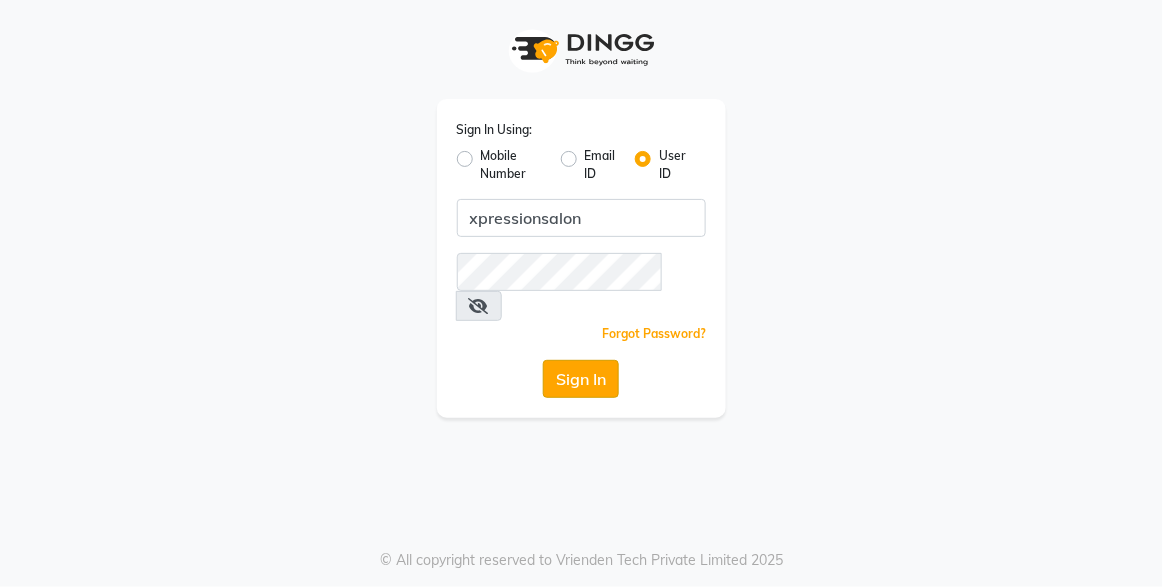 click on "Sign In" 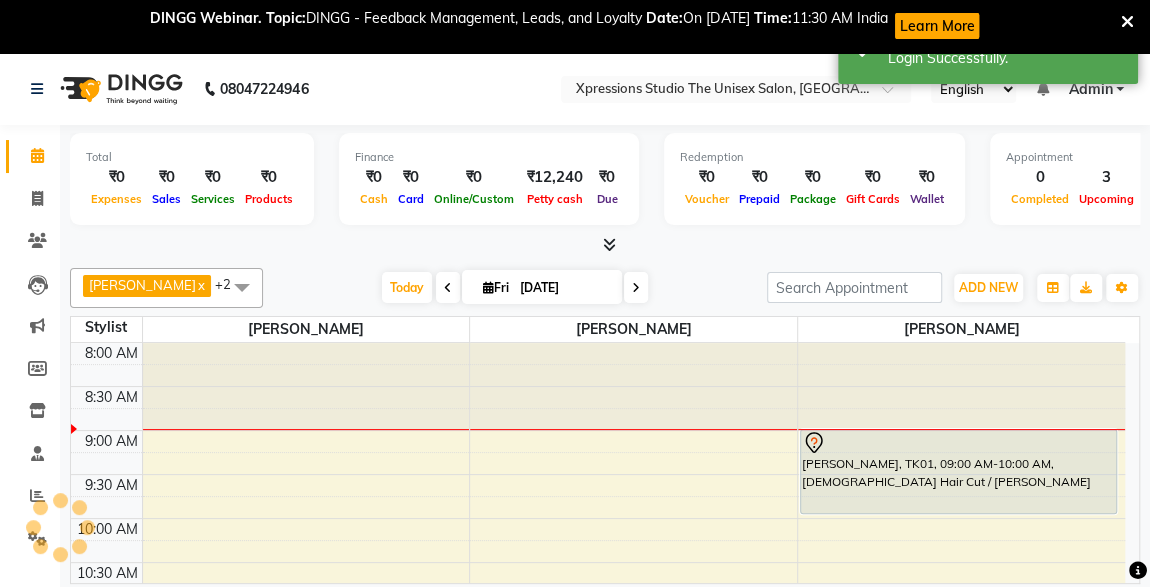 scroll, scrollTop: 0, scrollLeft: 0, axis: both 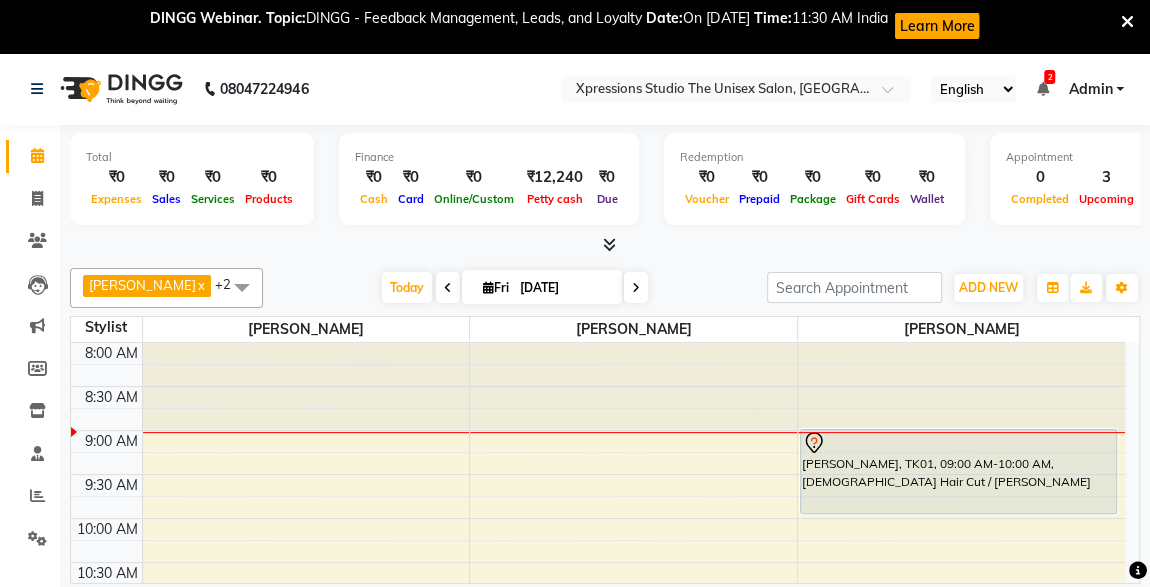 click on "[PERSON_NAME], TK01, 09:00 AM-10:00 AM, [DEMOGRAPHIC_DATA] Hair Cut / [PERSON_NAME]" at bounding box center (958, 471) 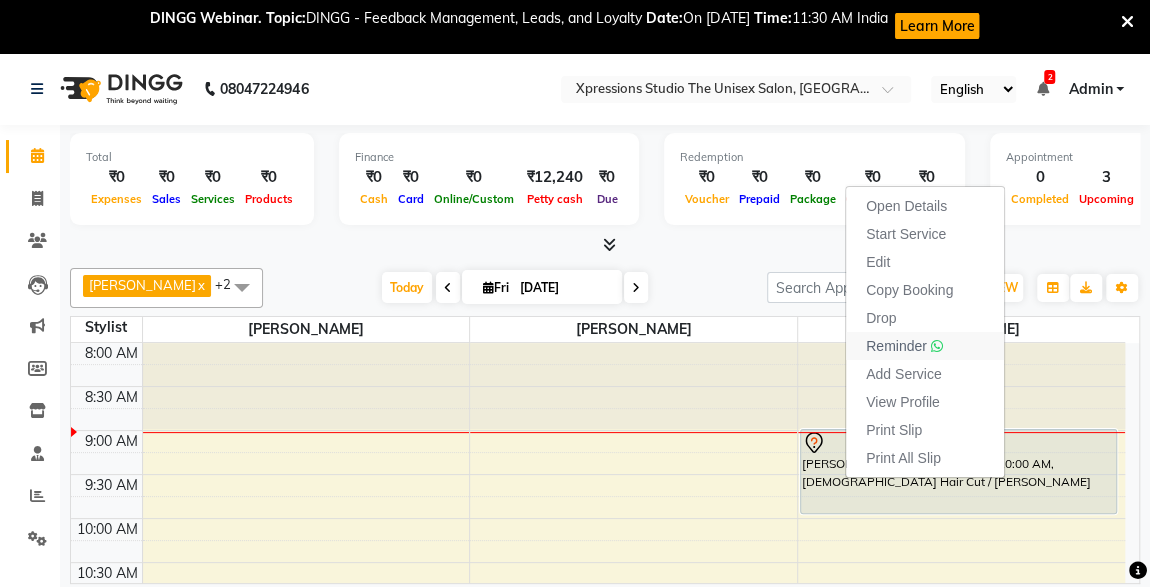 click on "Reminder" at bounding box center [896, 346] 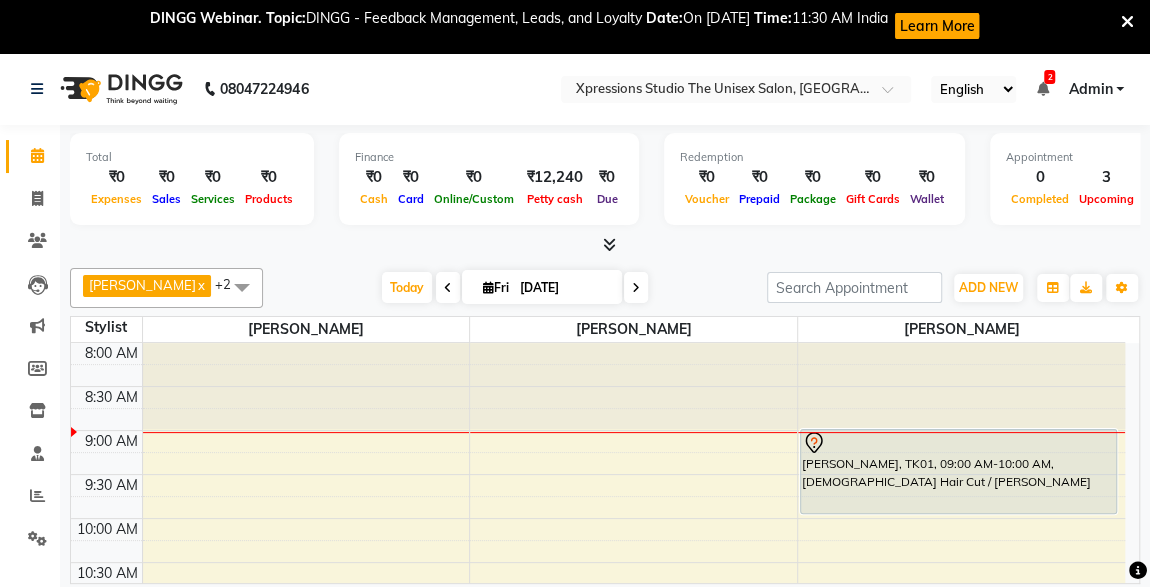 click at bounding box center (961, 386) 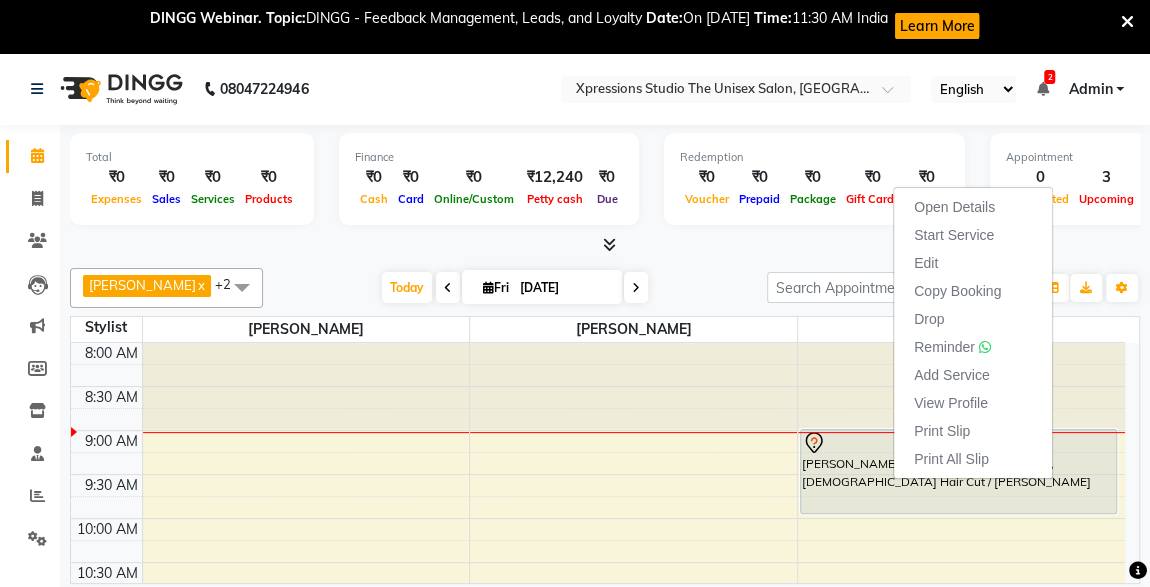 click on "Total  ₹0  Expenses ₹0  Sales ₹0  Services ₹0  Products Finance  ₹0  Cash ₹0  Card ₹0  Online/Custom ₹12,240 [PERSON_NAME] cash ₹0 Due  Redemption  ₹0 Voucher ₹0 Prepaid ₹0 Package ₹0  Gift Cards ₹0  Wallet  Appointment  0 Completed 3 Upcoming 0 Ongoing 0 No show  Other sales  ₹0  Packages ₹0  Memberships ₹0  Vouchers ₹0  Prepaids ₹0  Gift Cards" at bounding box center (605, 190) 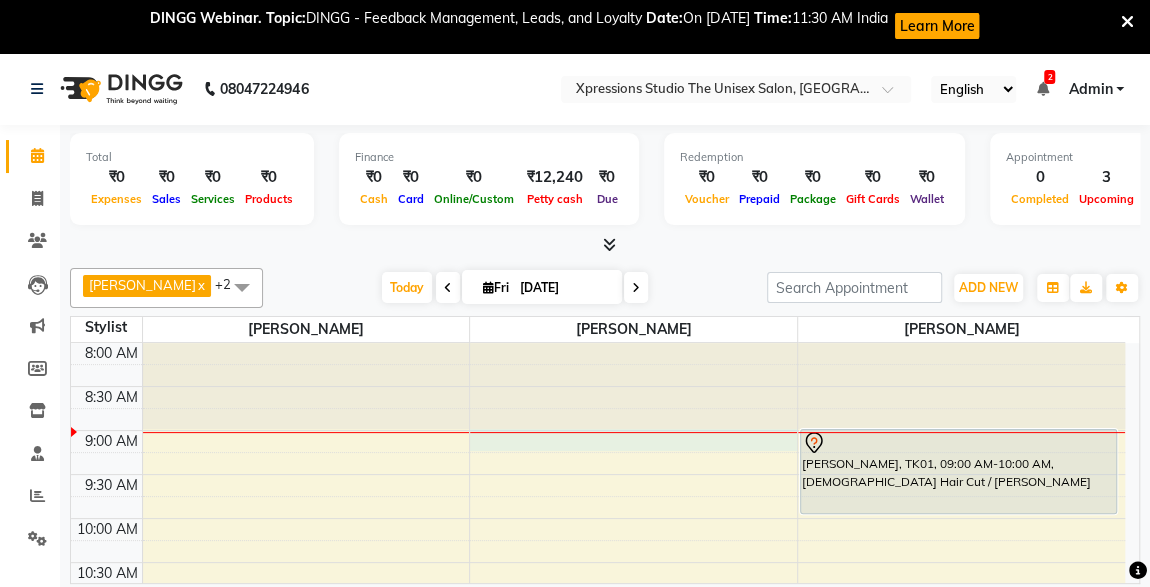 click on "8:00 AM 8:30 AM 9:00 AM 9:30 AM 10:00 AM 10:30 AM 11:00 AM 11:30 AM 12:00 PM 12:30 PM 1:00 PM 1:30 PM 2:00 PM 2:30 PM 3:00 PM 3:30 PM 4:00 PM 4:30 PM 5:00 PM 5:30 PM 6:00 PM 6:30 PM 7:00 PM 7:30 PM 8:00 PM 8:30 PM 9:00 PM 9:30 PM 10:00 PM 10:30 PM    [PERSON_NAME][GEOGRAPHIC_DATA], 02:00 PM-02:25 PM, [DEMOGRAPHIC_DATA]  [PERSON_NAME] LODHA, TK02, 02:25 PM-02:55 PM, D-Tan - Raga Datan             [PERSON_NAME], TK01, 09:00 AM-10:00 AM, [DEMOGRAPHIC_DATA] Hair Cut / [PERSON_NAME]" at bounding box center [598, 1002] 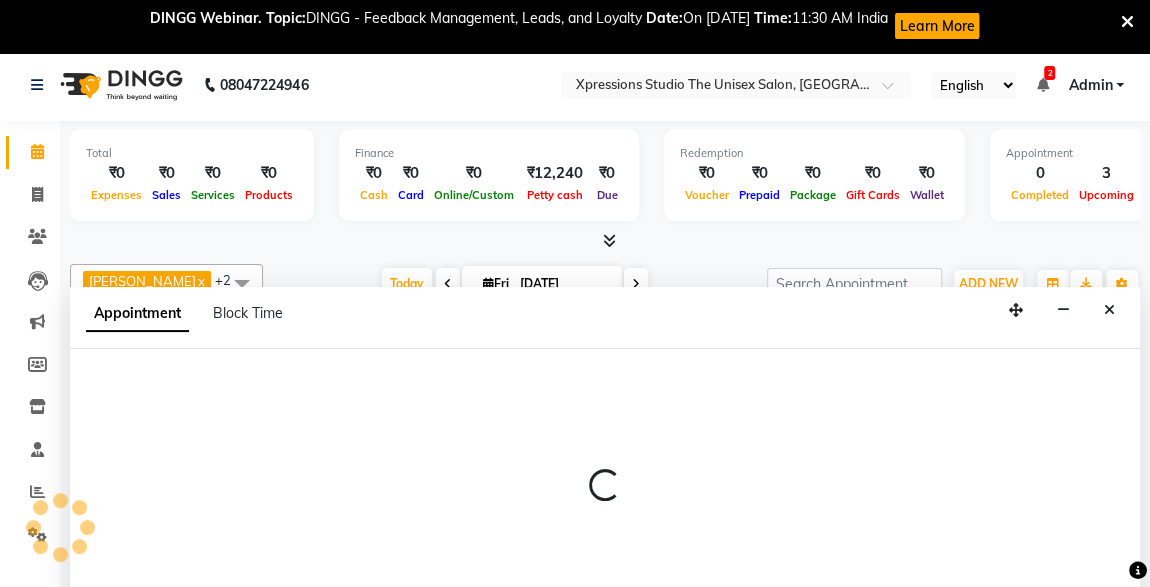 scroll, scrollTop: 53, scrollLeft: 0, axis: vertical 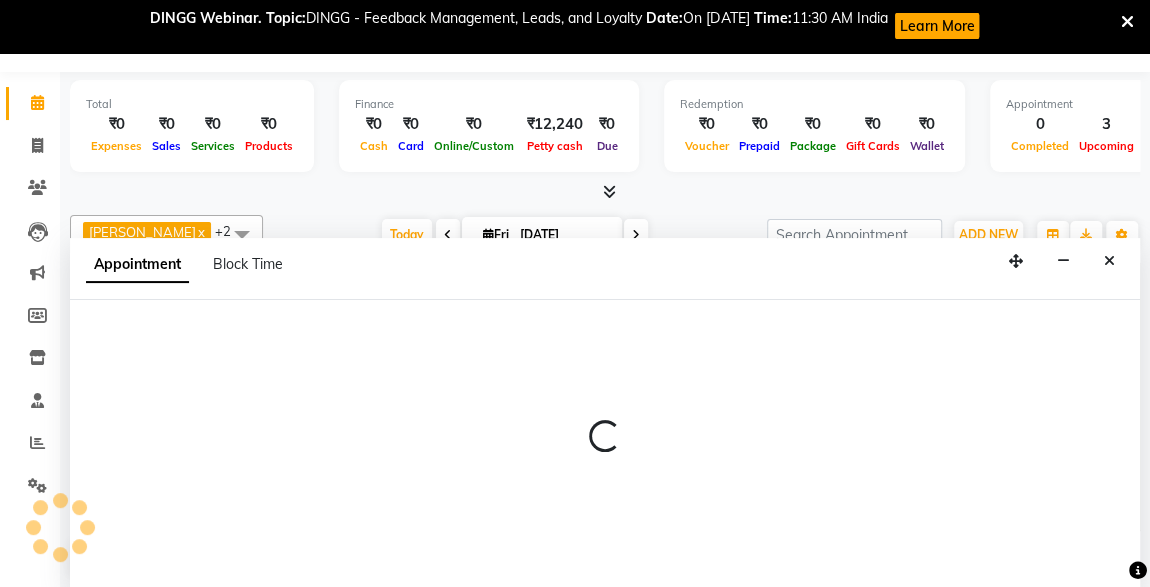 select on "57588" 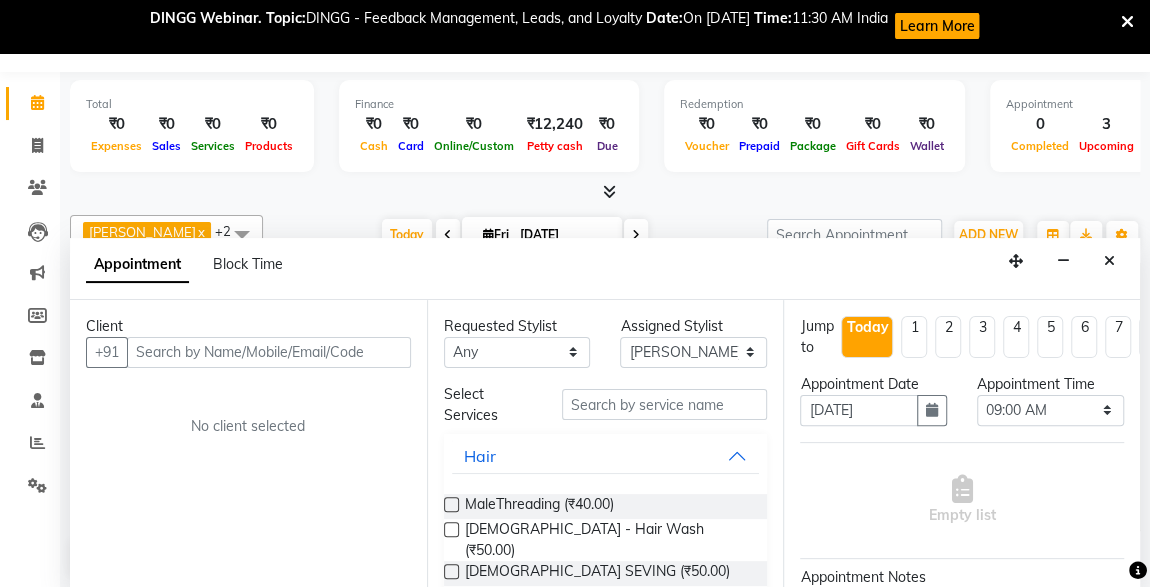 click at bounding box center [269, 352] 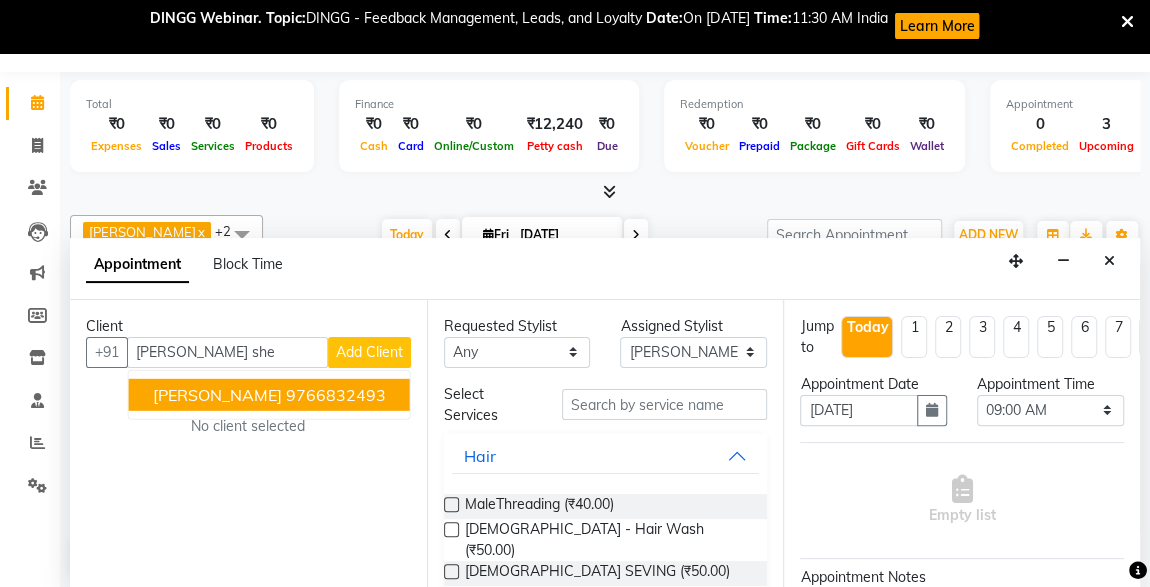 click on "[PERSON_NAME]" at bounding box center (217, 394) 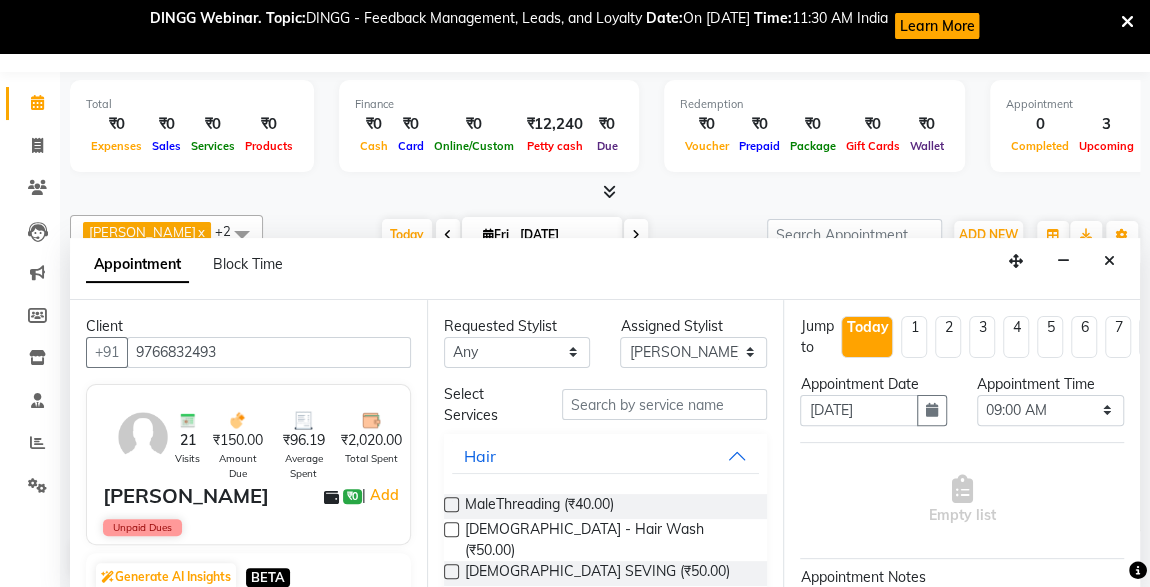 type on "9766832493" 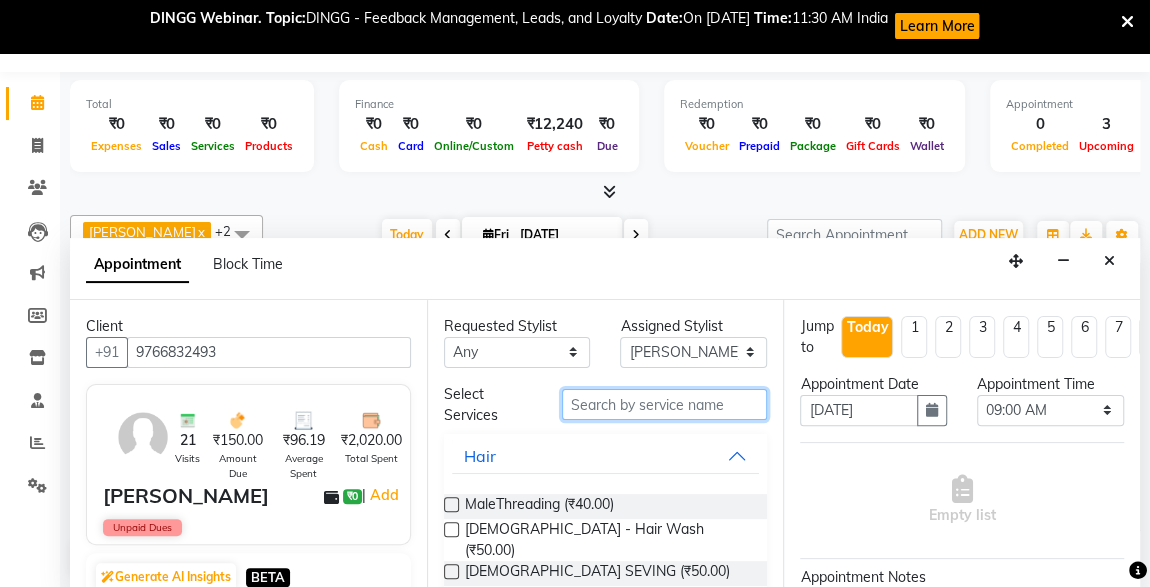 click at bounding box center (665, 404) 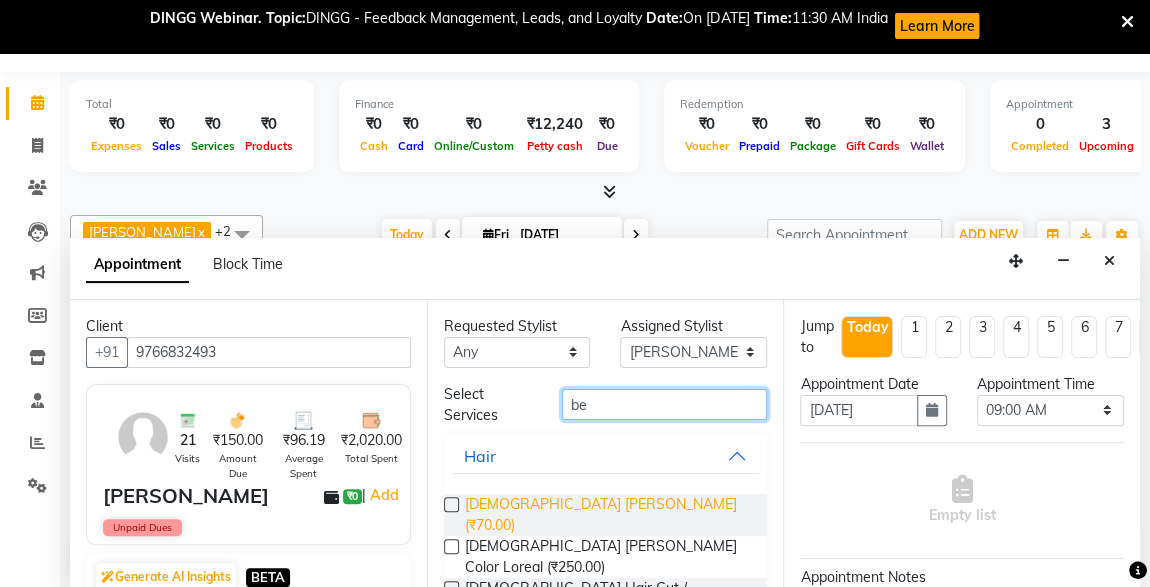 type on "be" 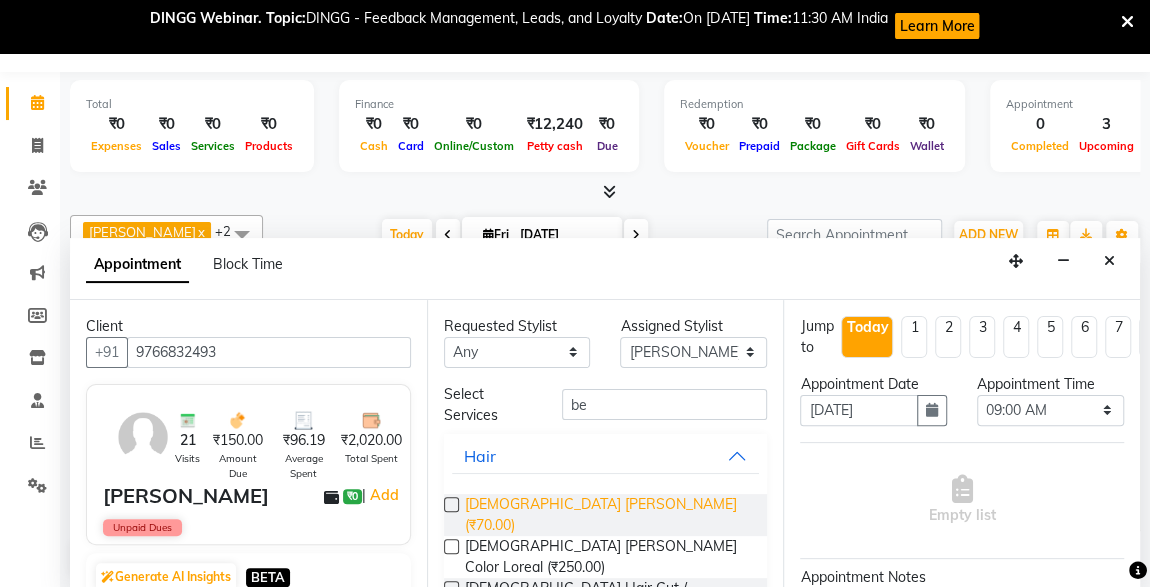 click on "[DEMOGRAPHIC_DATA]  [PERSON_NAME] (₹70.00)" at bounding box center [608, 515] 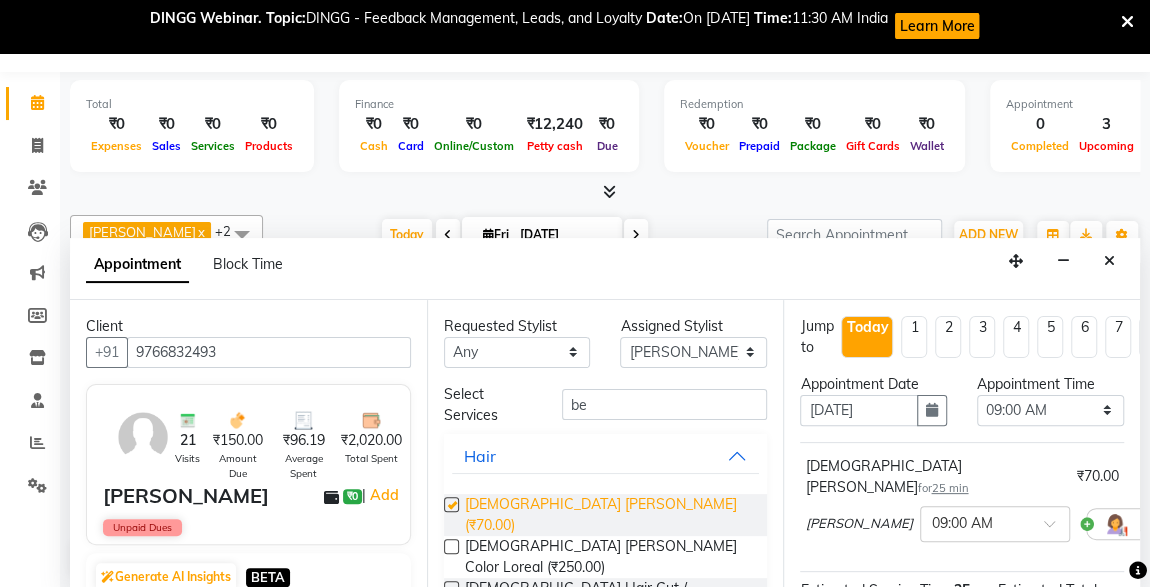 checkbox on "false" 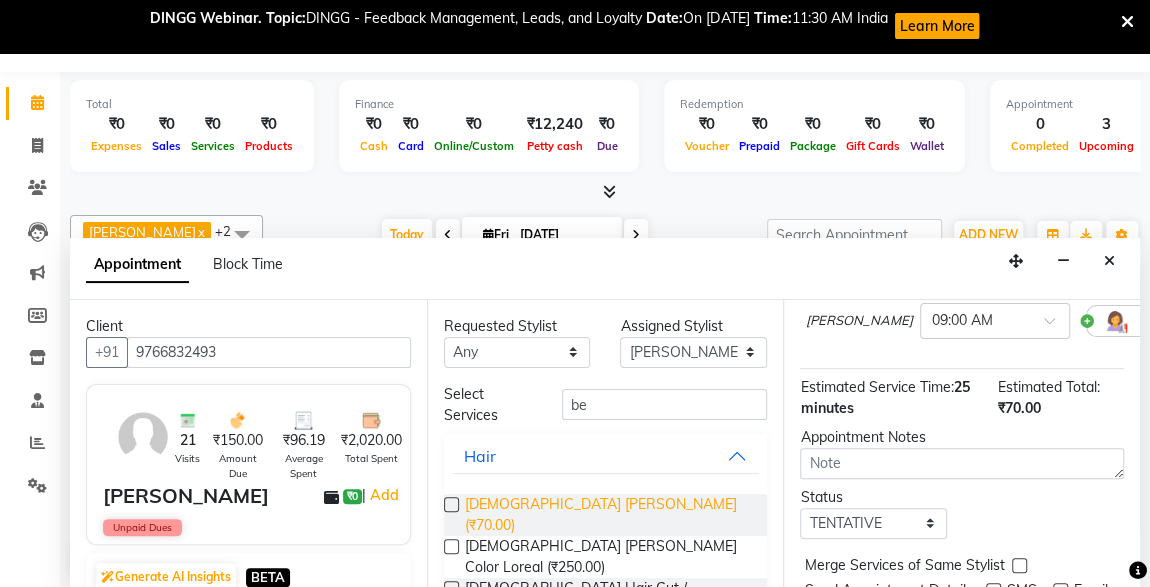 scroll, scrollTop: 289, scrollLeft: 0, axis: vertical 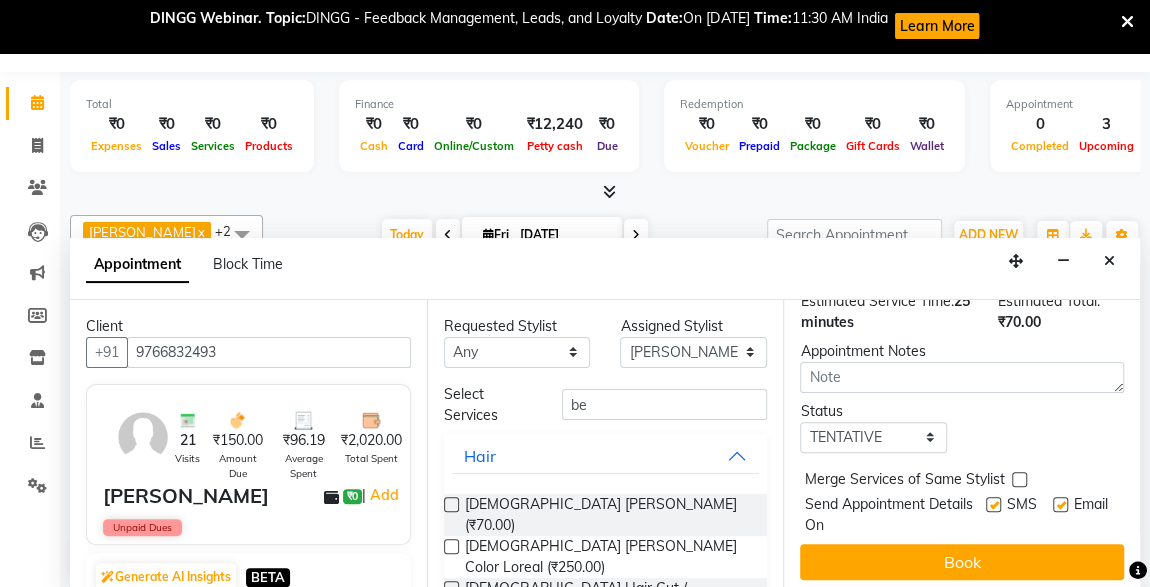 click at bounding box center [993, 504] 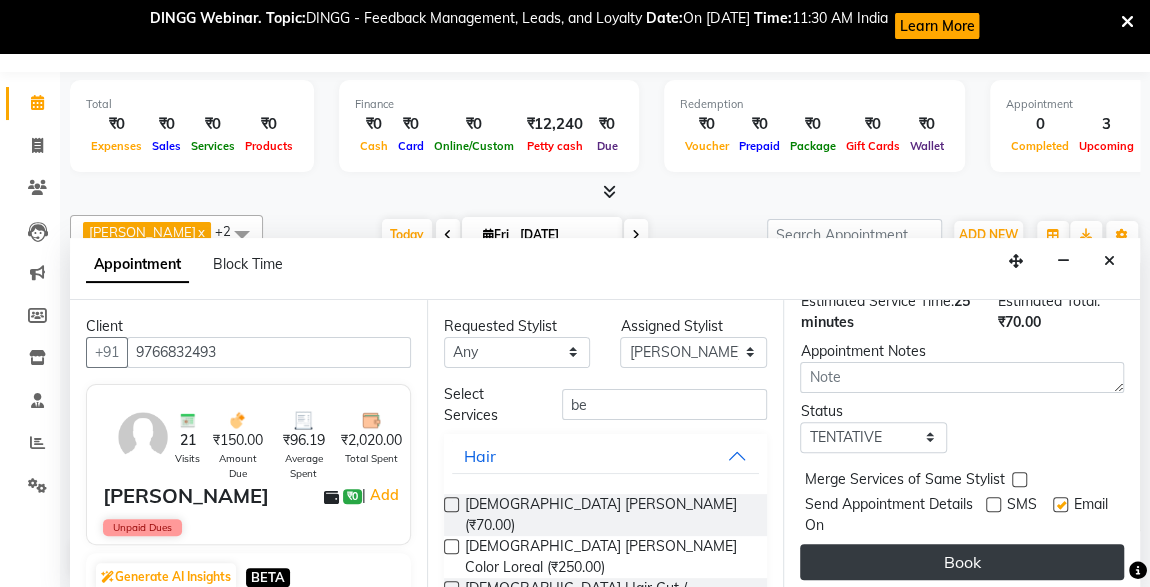 click on "Book" at bounding box center [962, 562] 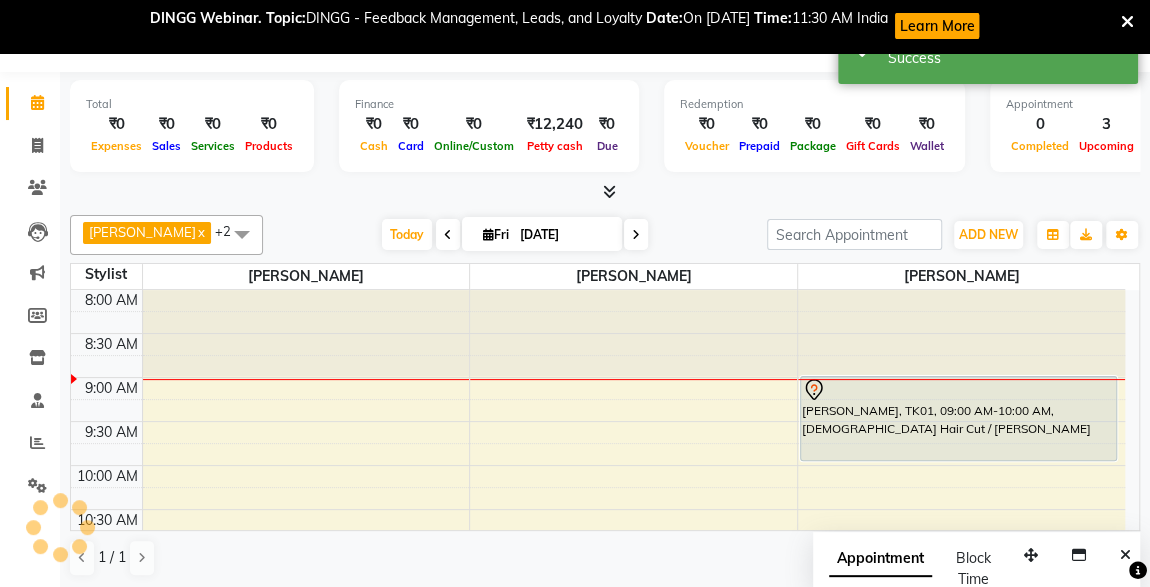 scroll, scrollTop: 0, scrollLeft: 0, axis: both 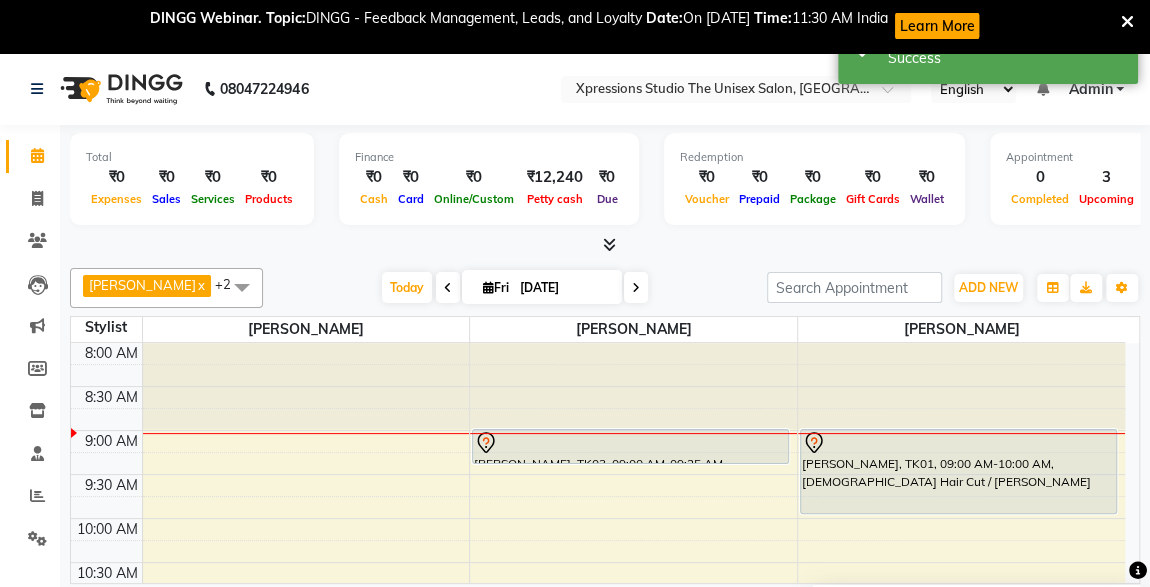 click on "Learn More" at bounding box center [936, 26] 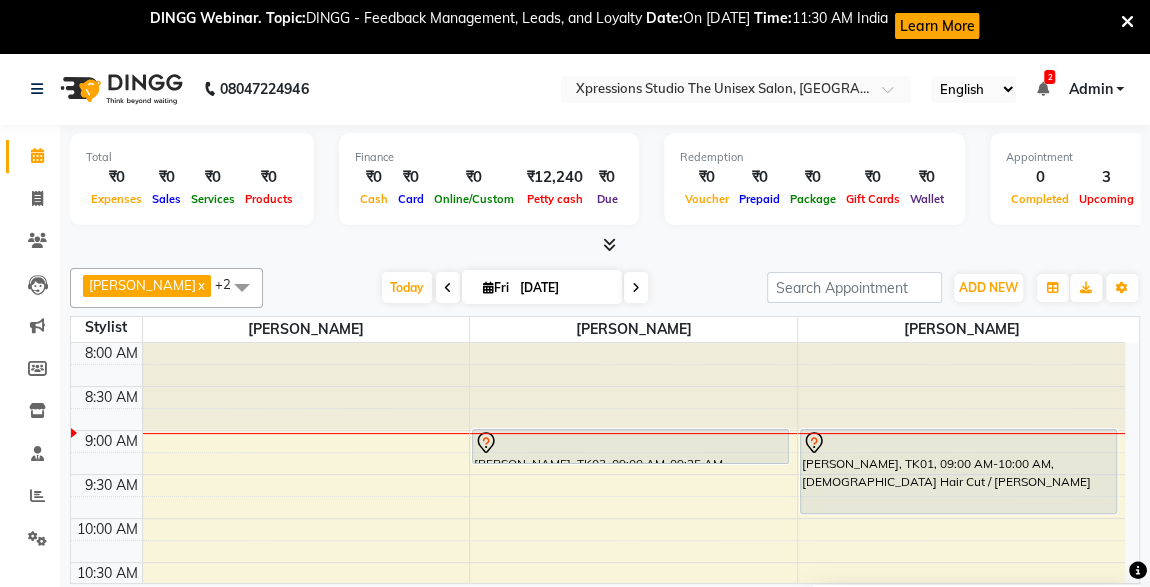 click at bounding box center (1127, 22) 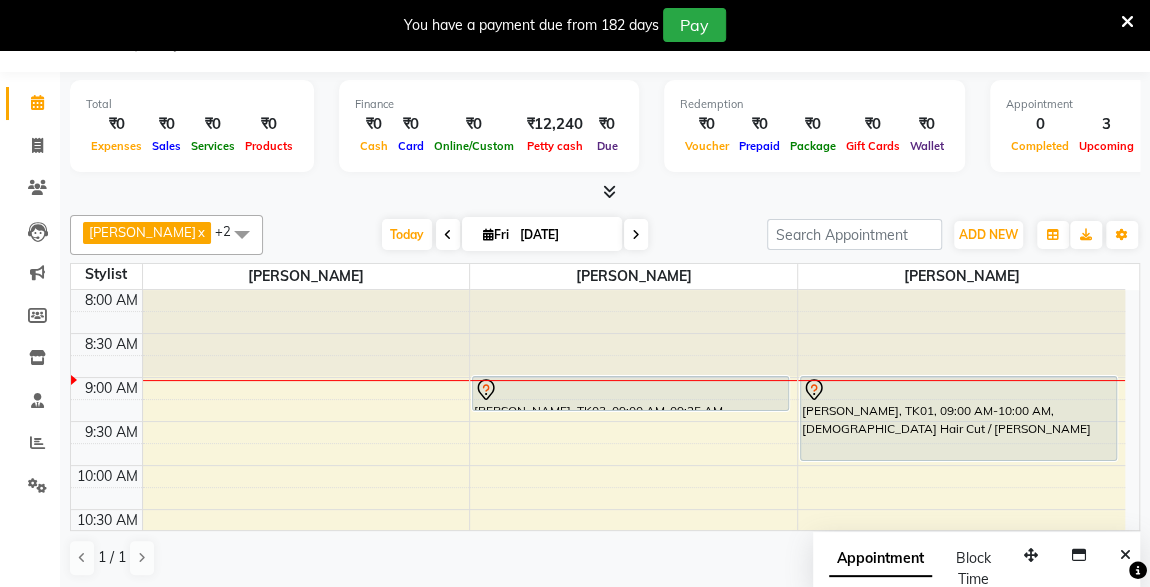 click on "[PERSON_NAME], TK01, 09:00 AM-10:00 AM, [DEMOGRAPHIC_DATA] Hair Cut / [PERSON_NAME]" at bounding box center [958, 418] 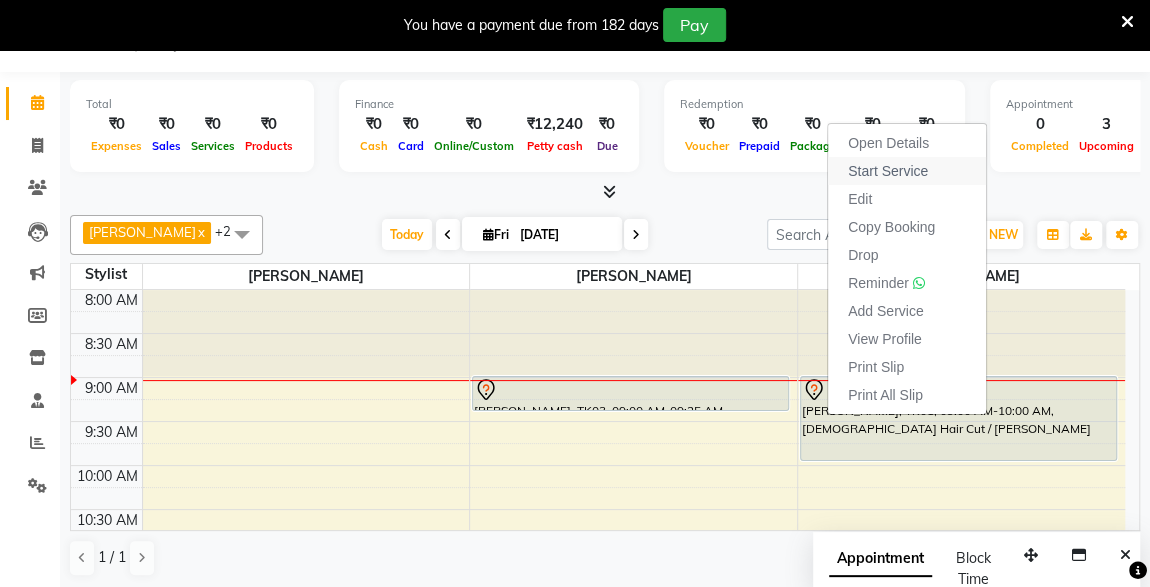 click on "Start Service" at bounding box center (888, 171) 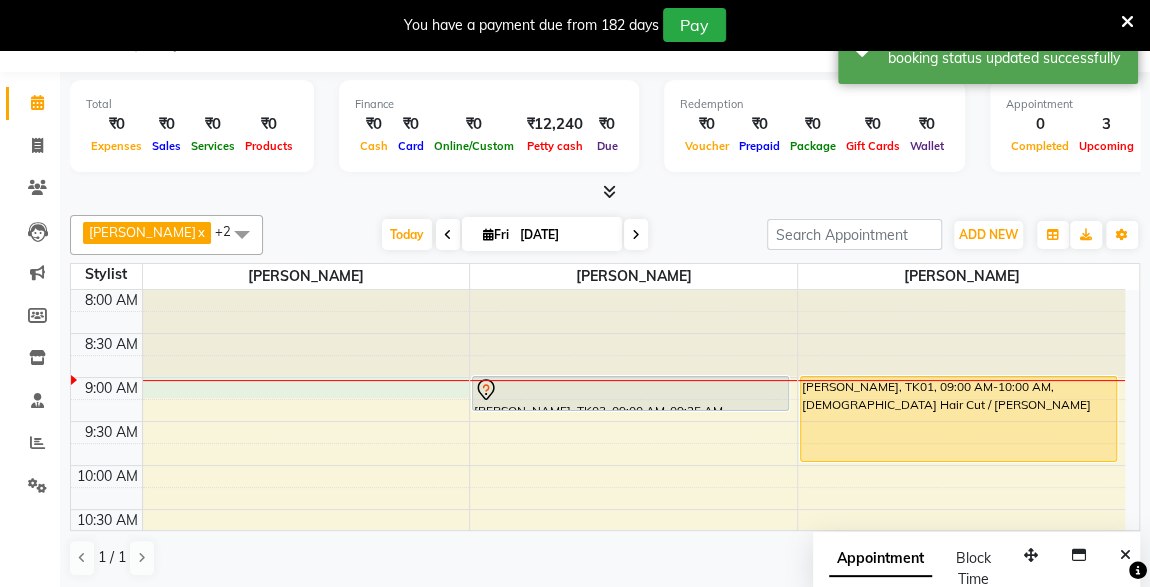 click on "8:00 AM 8:30 AM 9:00 AM 9:30 AM 10:00 AM 10:30 AM 11:00 AM 11:30 AM 12:00 PM 12:30 PM 1:00 PM 1:30 PM 2:00 PM 2:30 PM 3:00 PM 3:30 PM 4:00 PM 4:30 PM 5:00 PM 5:30 PM 6:00 PM 6:30 PM 7:00 PM 7:30 PM 8:00 PM 8:30 PM 9:00 PM 9:30 PM 10:00 PM 10:30 PM    [PERSON_NAME], TK02, 02:00 PM-02:25 PM, [DEMOGRAPHIC_DATA]  [PERSON_NAME] LODHA, TK02, 02:25 PM-02:55 PM, D-Tan - Raga Datan             [PERSON_NAME], TK03, 09:00 AM-09:25 AM, [DEMOGRAPHIC_DATA]  [PERSON_NAME]    [PERSON_NAME], TK01, 09:00 AM-10:00 AM, [DEMOGRAPHIC_DATA] Hair Cut / [PERSON_NAME]" at bounding box center (598, 949) 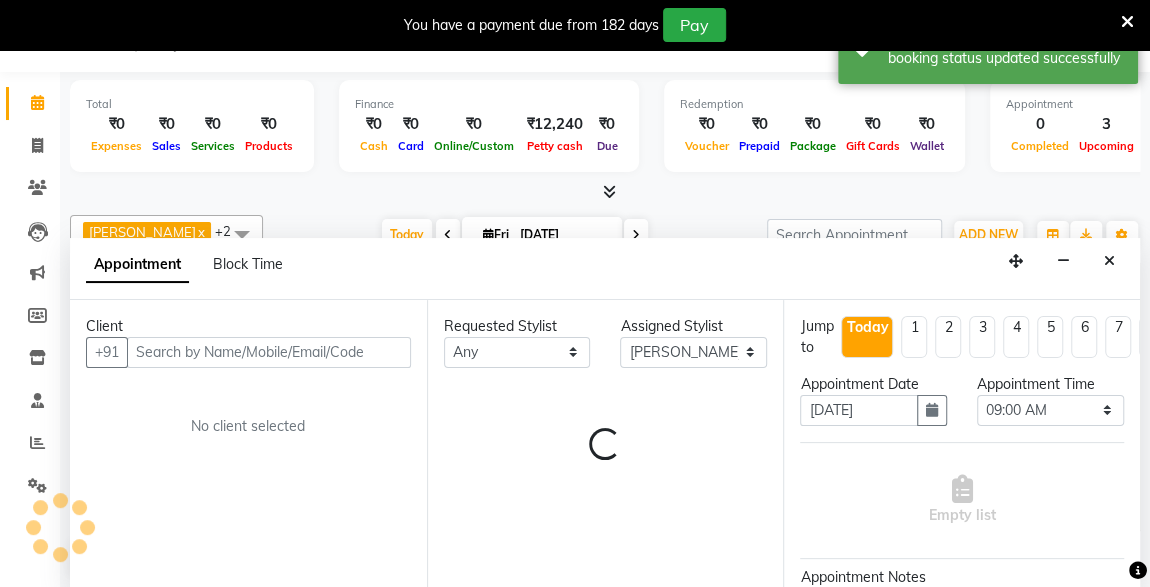 scroll, scrollTop: 0, scrollLeft: 0, axis: both 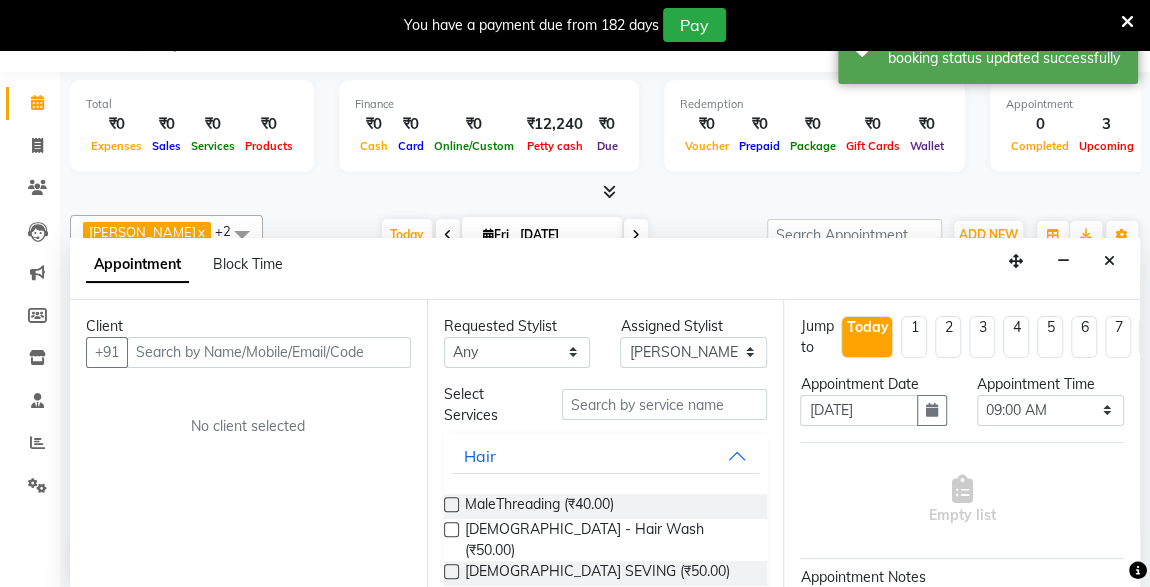 click at bounding box center [269, 352] 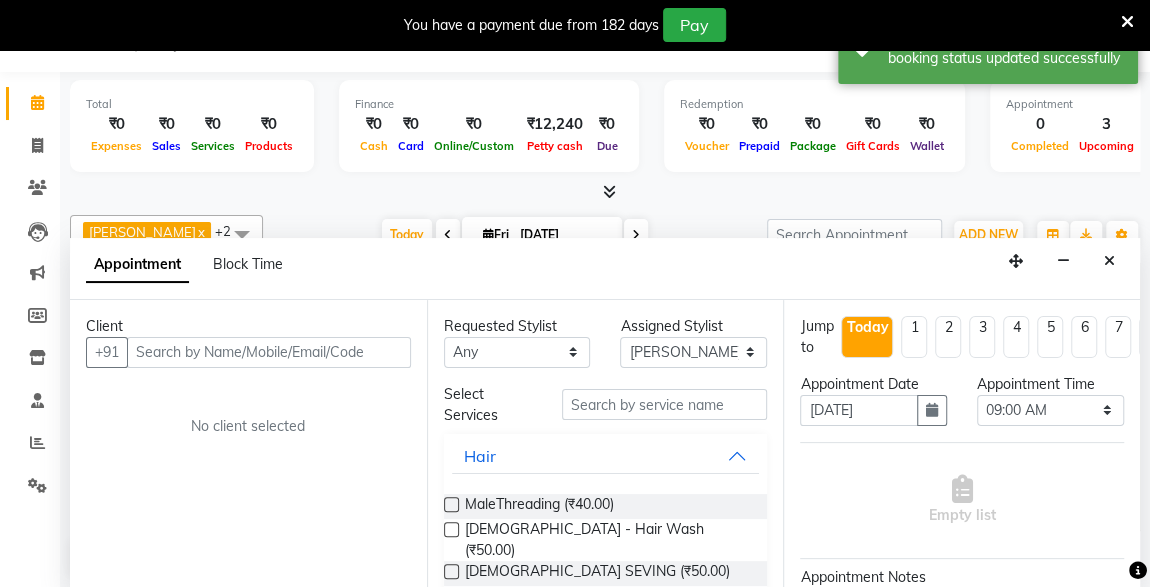 click on "Total  ₹0  Expenses ₹0  Sales ₹0  Services ₹0  Products Finance  ₹0  Cash ₹0  Card ₹0  Online/Custom ₹12,240 [PERSON_NAME] cash ₹0 Due  Redemption  ₹0 Voucher ₹0 Prepaid ₹0 Package ₹0  Gift Cards ₹0  Wallet  Appointment  0 Completed 3 Upcoming 0 Ongoing 0 No show  Other sales  ₹0  Packages ₹0  Memberships ₹0  Vouchers ₹0  Prepaids ₹0  Gift Cards [PERSON_NAME]  x [PERSON_NAME]  x [PERSON_NAME]  x +2 UnSelect All [PERSON_NAME] [PERSON_NAME] [PERSON_NAME] [DATE]  [DATE] Toggle Dropdown Add Appointment Add Invoice Add Expense Add Attendance Add Client Add Transaction Toggle Dropdown Add Appointment Add Invoice Add Expense Add Attendance Add Client ADD NEW Toggle Dropdown Add Appointment Add Invoice Add Expense Add Attendance Add Client Add Transaction [PERSON_NAME]  x [PERSON_NAME]  x [PERSON_NAME]  x +2 UnSelect All [PERSON_NAME] [PERSON_NAME] [PERSON_NAME] Group By  Staff View   Room View  View as Vertical  Vertical - Week View  Horizontal  List  Manage Tags  3" 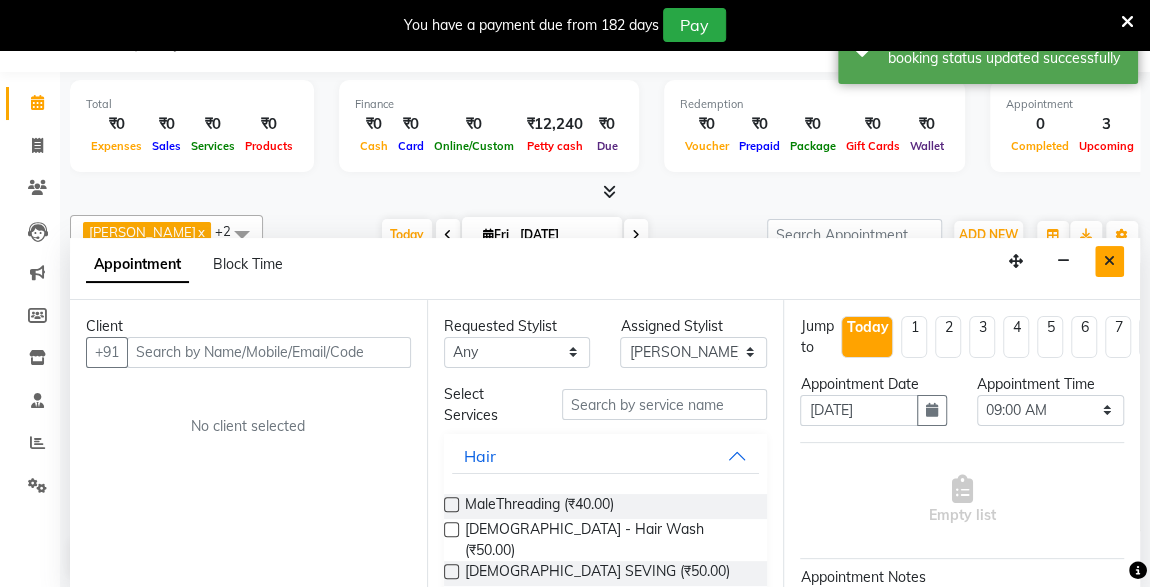 click at bounding box center (1109, 261) 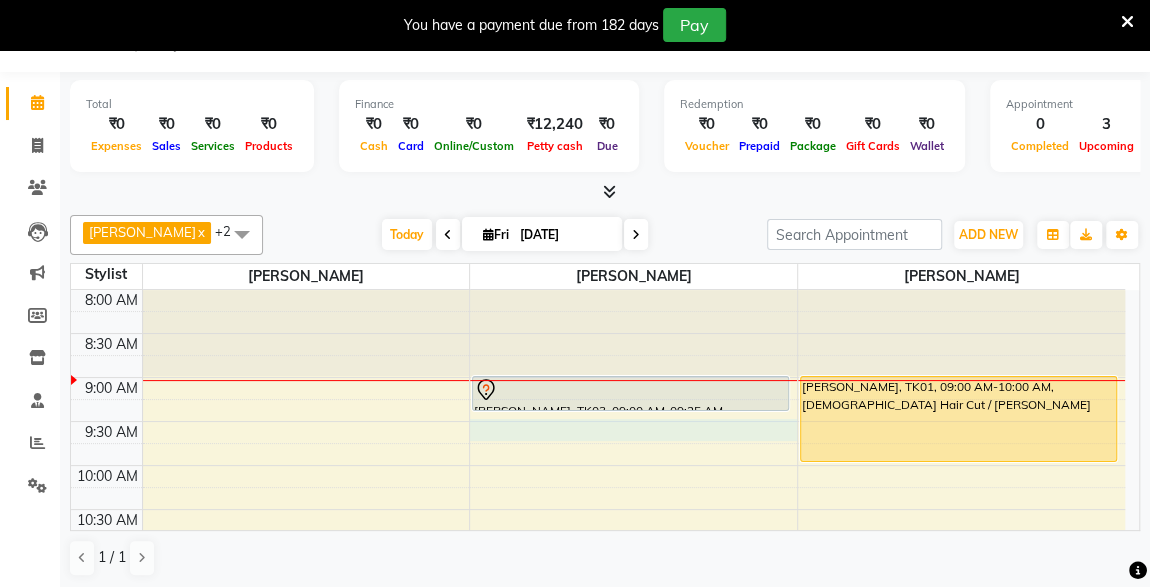 click on "8:00 AM 8:30 AM 9:00 AM 9:30 AM 10:00 AM 10:30 AM 11:00 AM 11:30 AM 12:00 PM 12:30 PM 1:00 PM 1:30 PM 2:00 PM 2:30 PM 3:00 PM 3:30 PM 4:00 PM 4:30 PM 5:00 PM 5:30 PM 6:00 PM 6:30 PM 7:00 PM 7:30 PM 8:00 PM 8:30 PM 9:00 PM 9:30 PM 10:00 PM 10:30 PM    [PERSON_NAME], TK02, 02:00 PM-02:25 PM, [DEMOGRAPHIC_DATA]  [PERSON_NAME] LODHA, TK02, 02:25 PM-02:55 PM, D-Tan - Raga Datan             [PERSON_NAME], TK03, 09:00 AM-09:25 AM, [DEMOGRAPHIC_DATA]  [PERSON_NAME]    [PERSON_NAME], TK01, 09:00 AM-10:00 AM, [DEMOGRAPHIC_DATA] Hair Cut / [PERSON_NAME]" at bounding box center [598, 949] 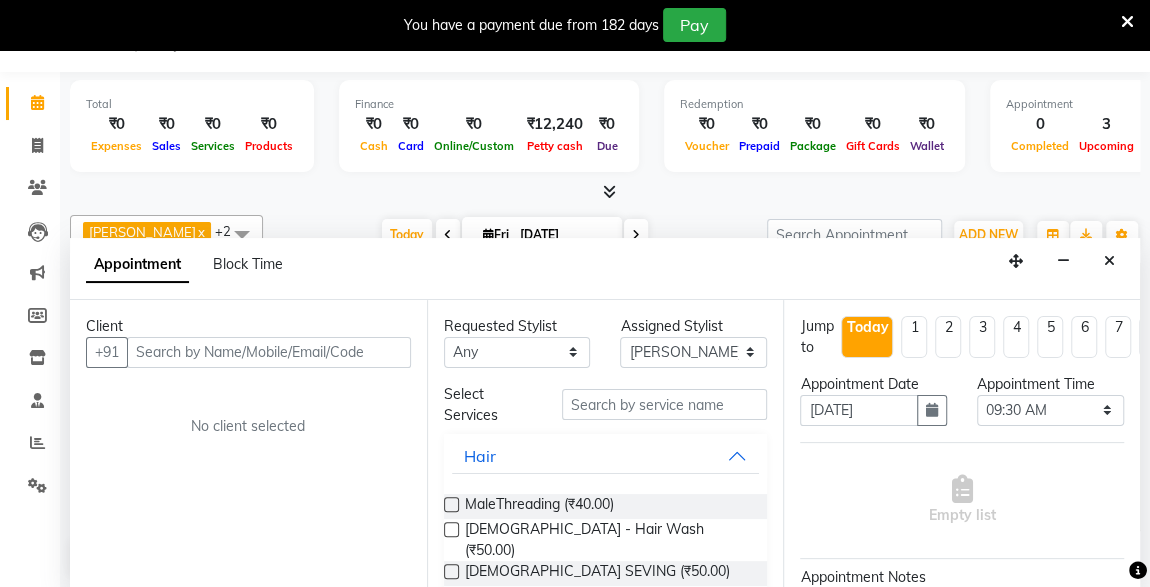 click at bounding box center [269, 352] 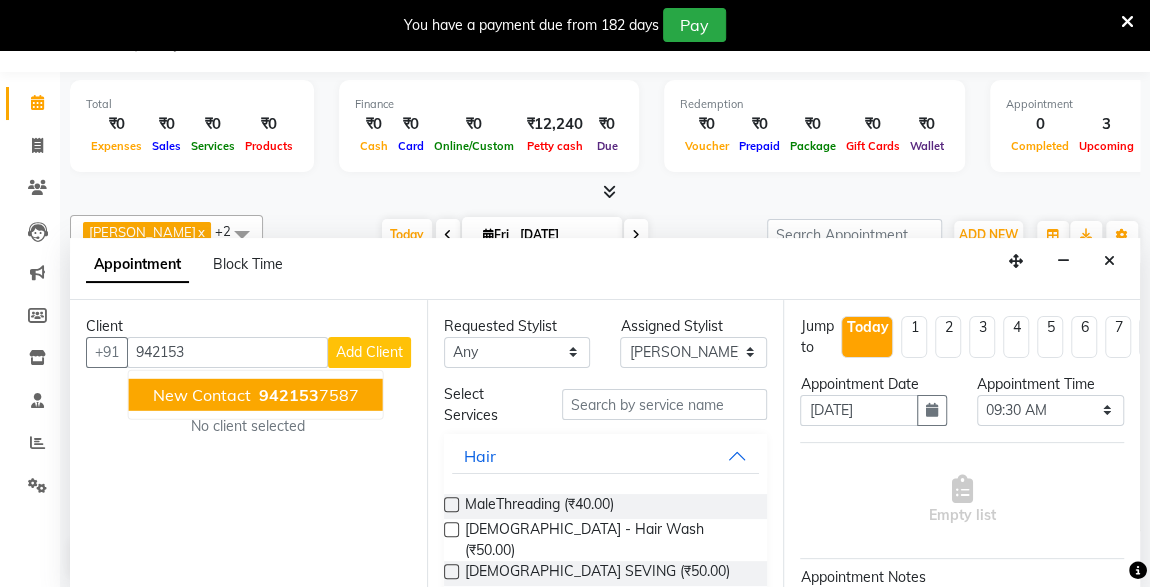 click on "942153" at bounding box center [289, 394] 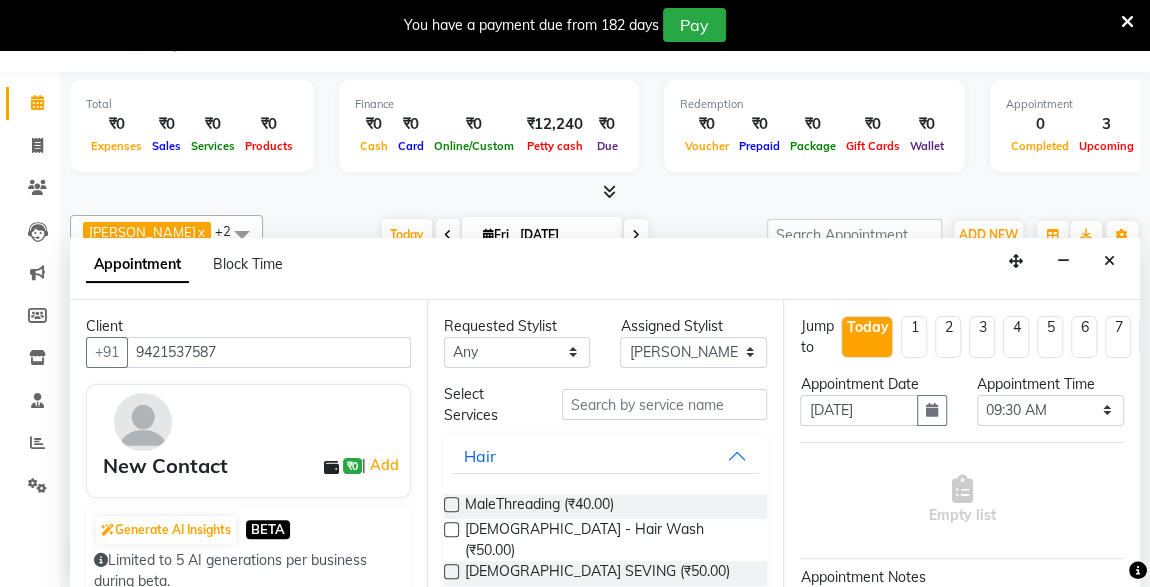 type on "9421537587" 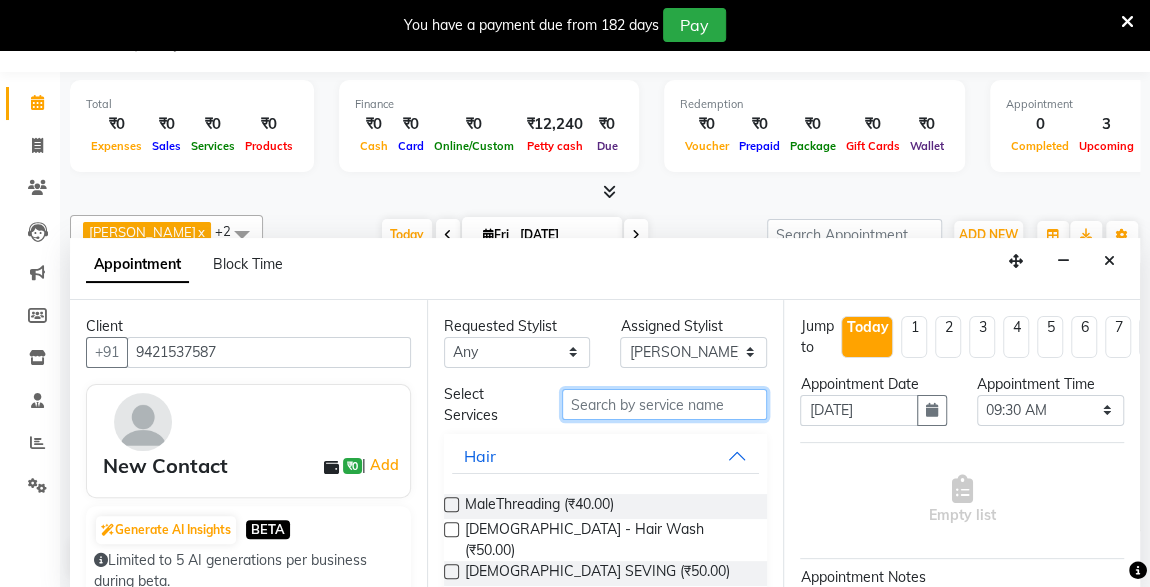 click at bounding box center (665, 404) 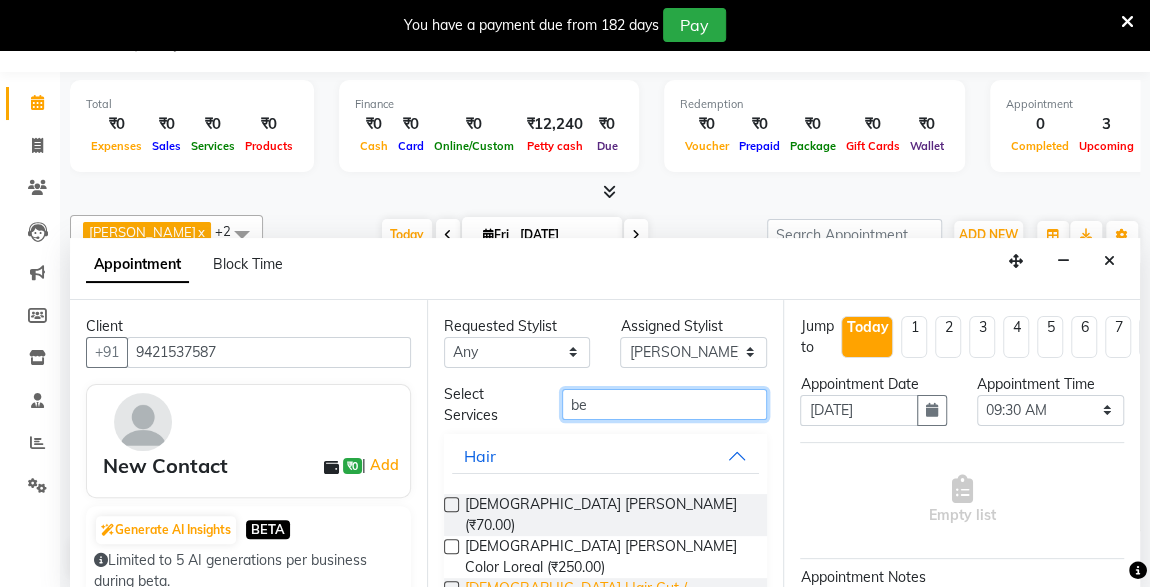 type on "be" 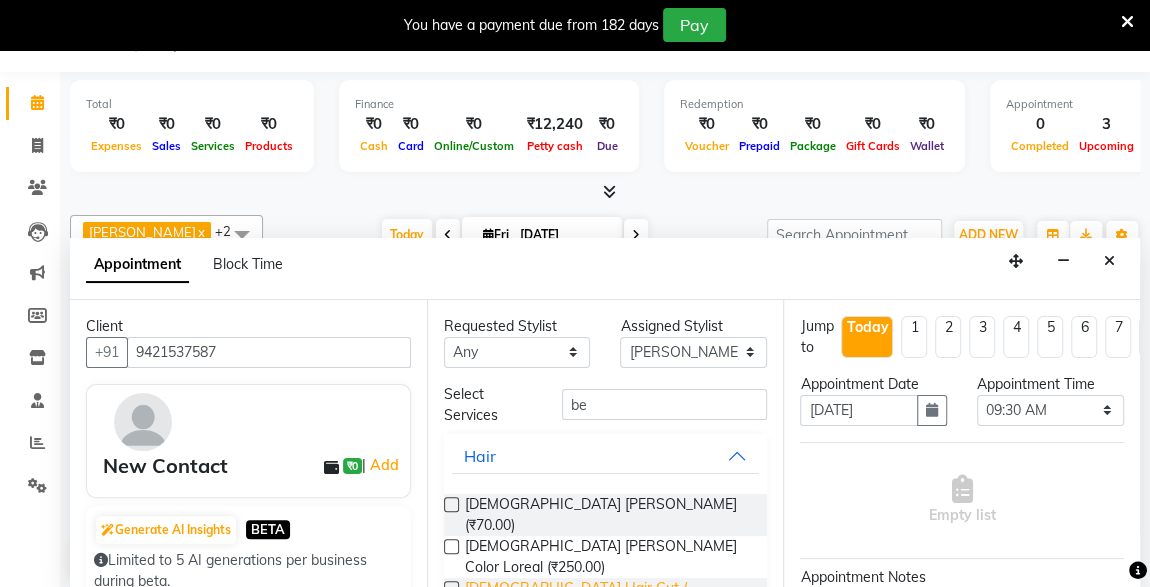 click on "[DEMOGRAPHIC_DATA] Hair Cut / [PERSON_NAME]  (₹150.00)" at bounding box center [608, 599] 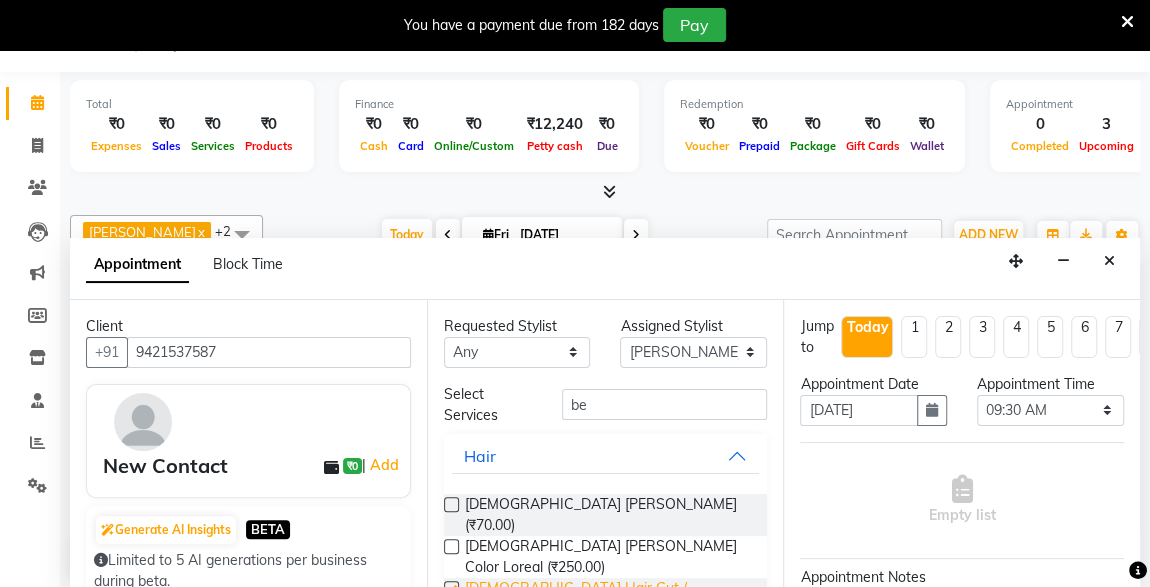 checkbox on "false" 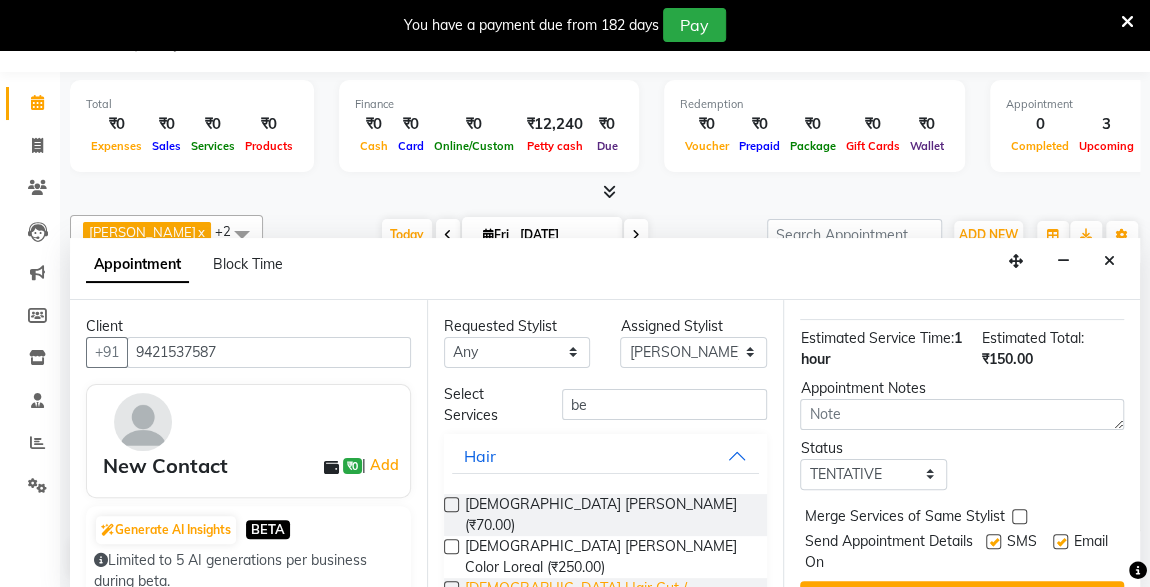 scroll, scrollTop: 289, scrollLeft: 0, axis: vertical 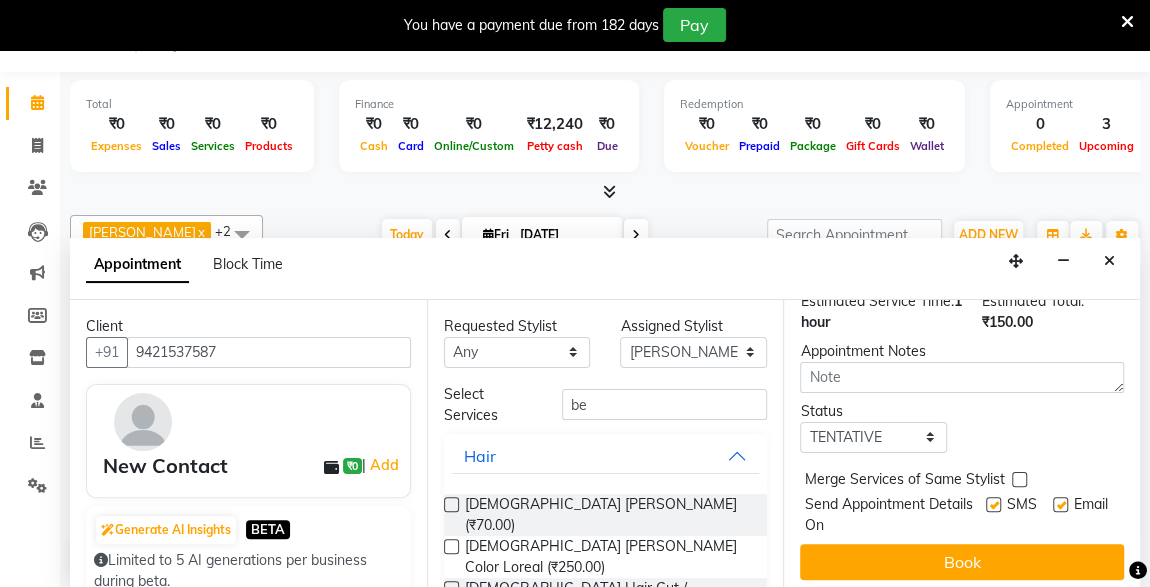 click at bounding box center (993, 504) 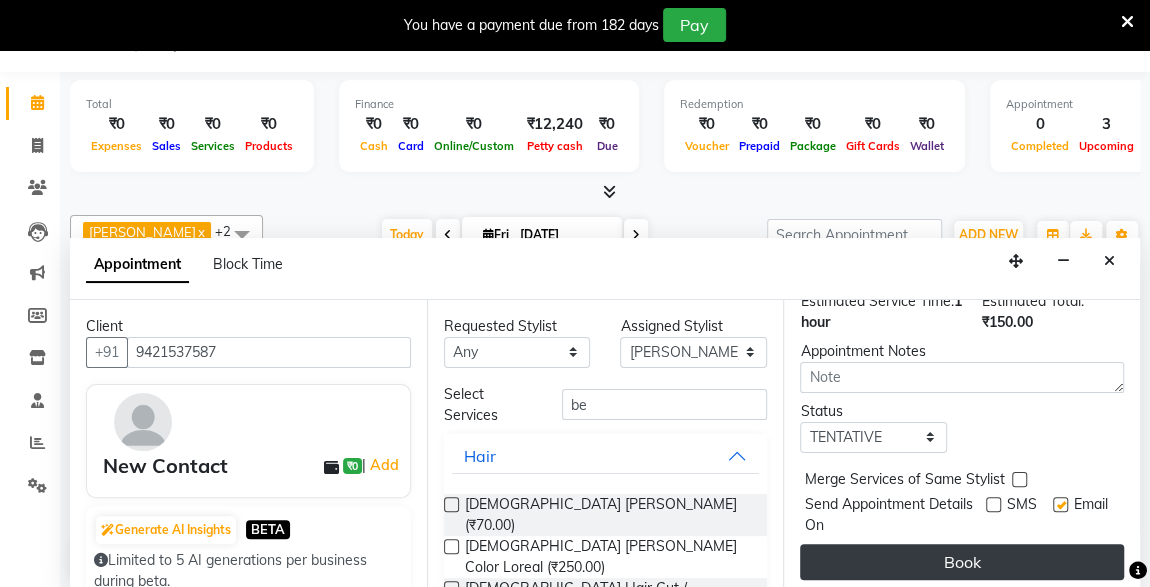click on "Book" at bounding box center [962, 562] 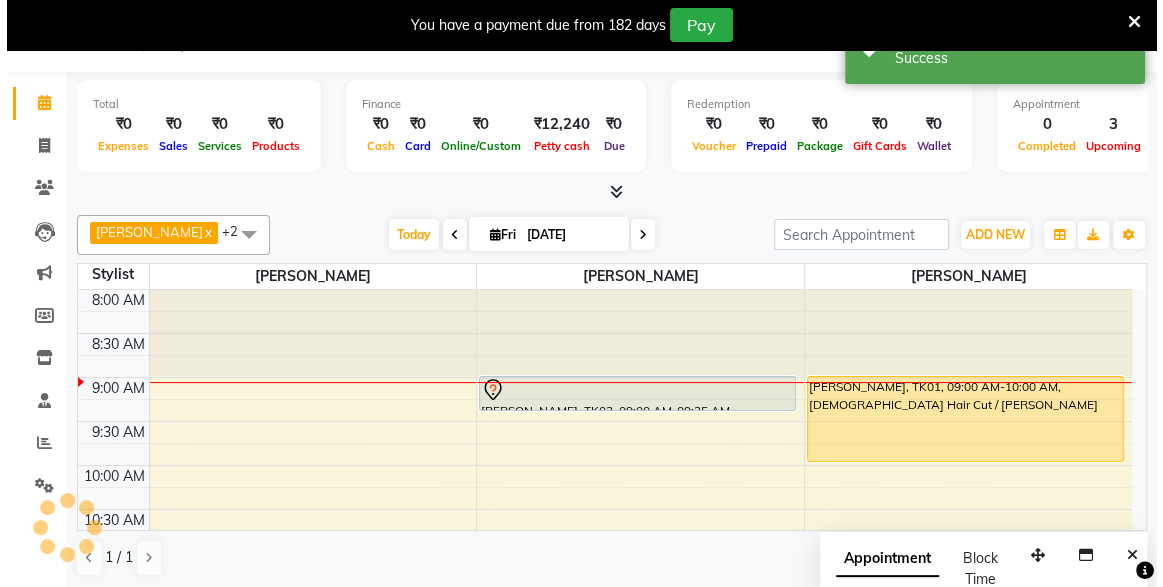 scroll, scrollTop: 0, scrollLeft: 0, axis: both 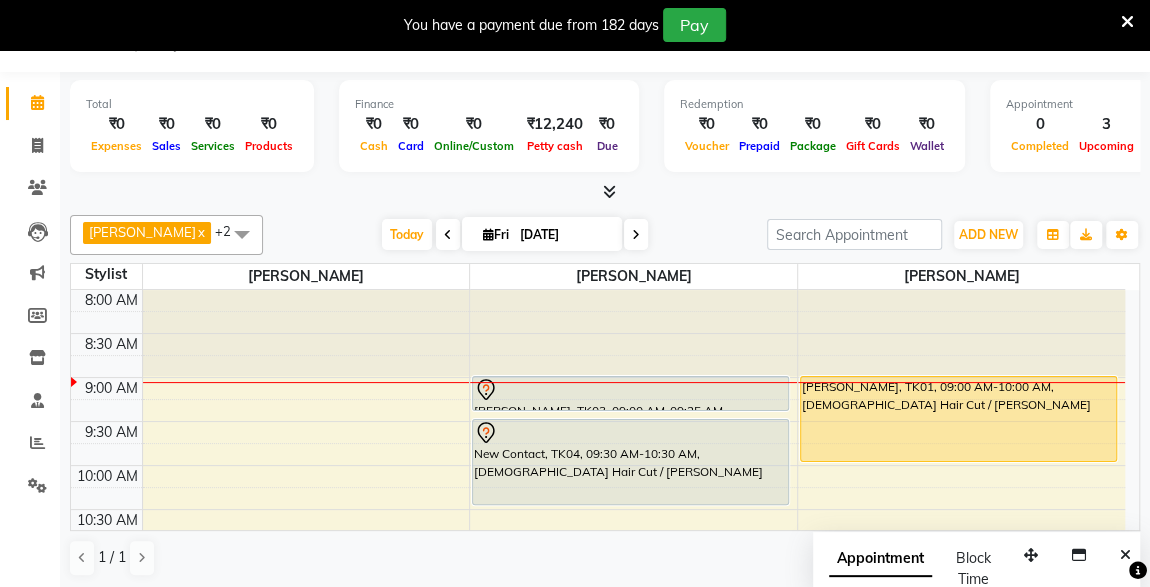 click on "New Contact, TK04, 09:30 AM-10:30 AM, [DEMOGRAPHIC_DATA] Hair Cut / [PERSON_NAME]" at bounding box center [630, 462] 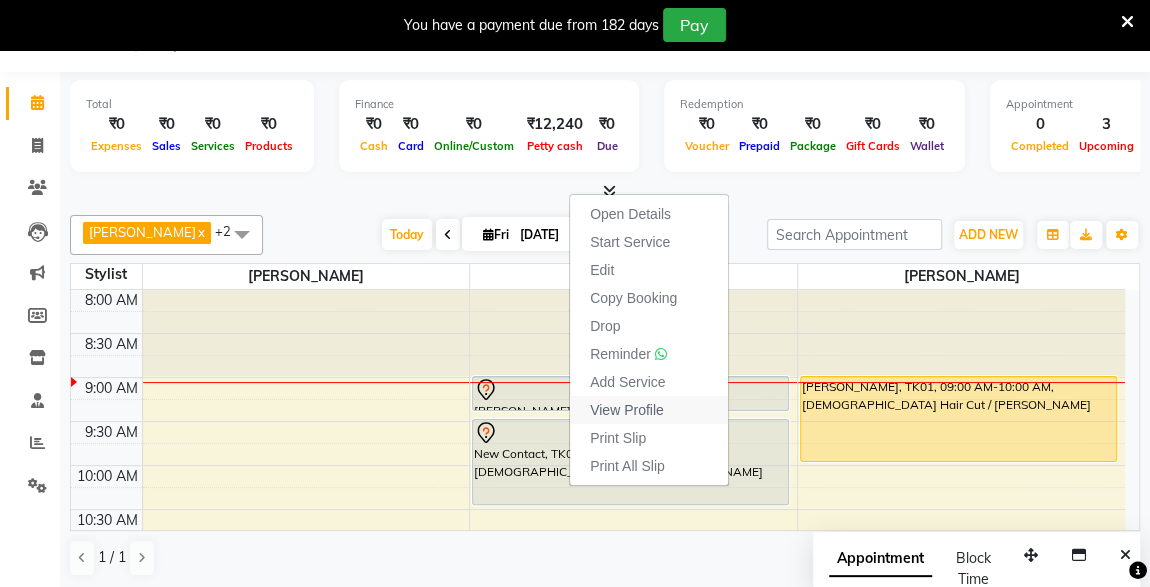 click on "View Profile" at bounding box center (627, 410) 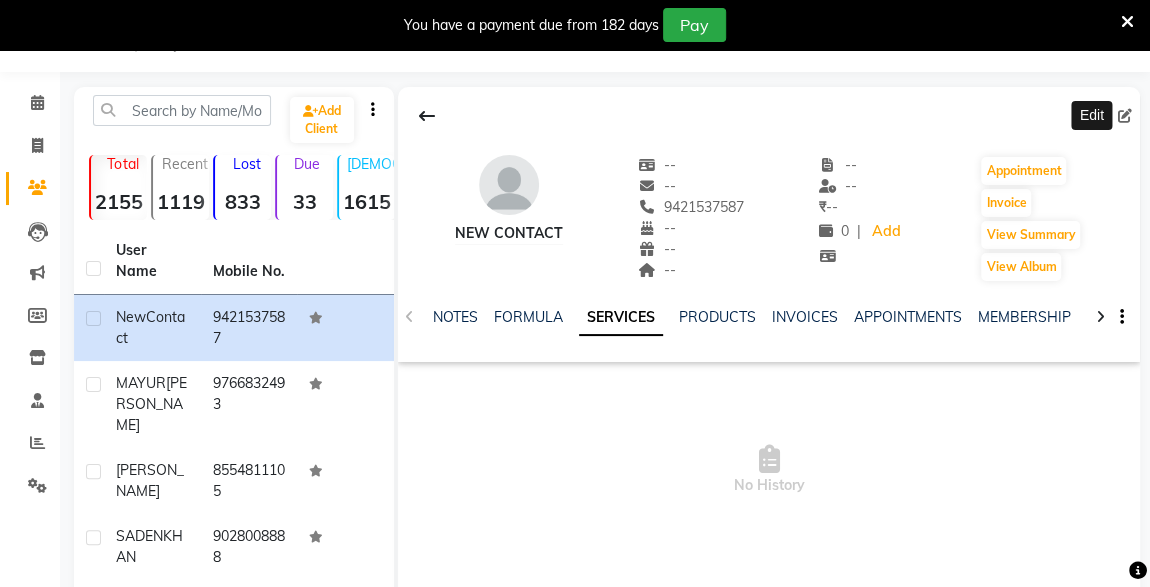 click 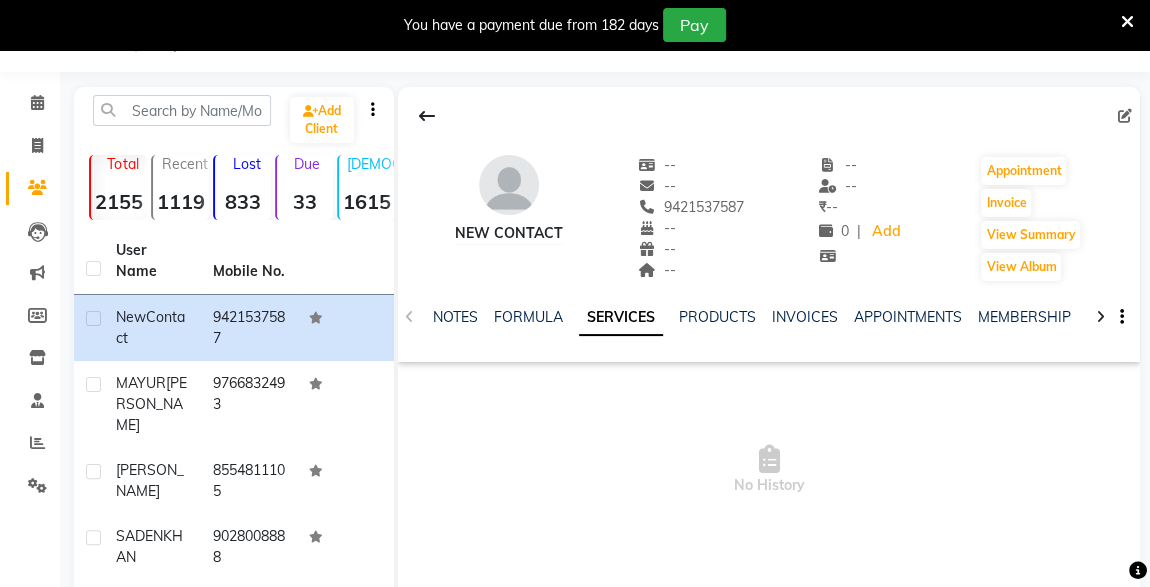 click 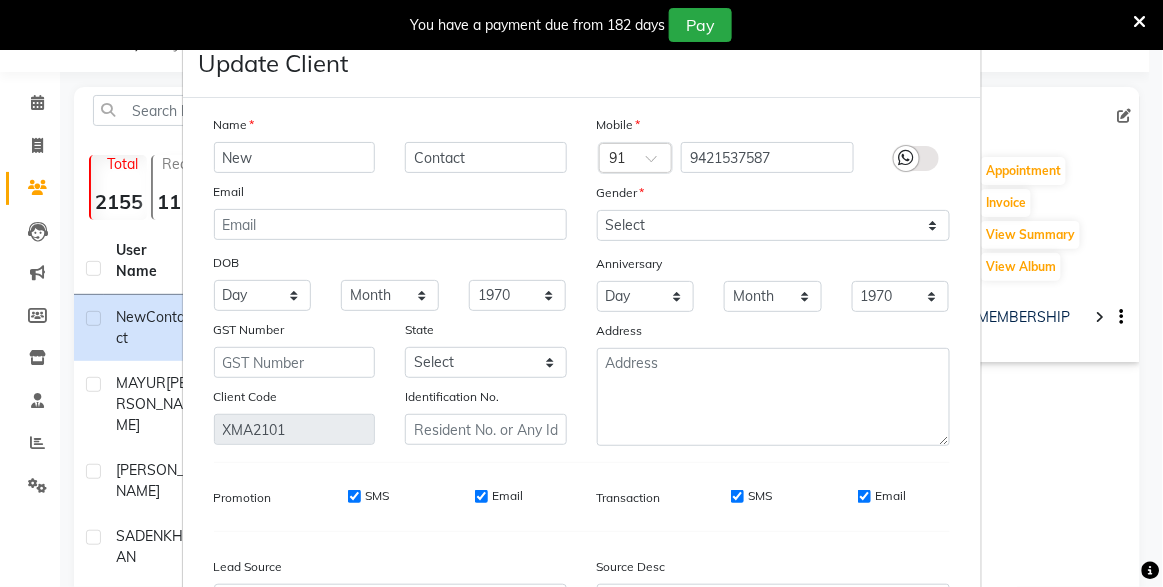 click on "New" at bounding box center (295, 157) 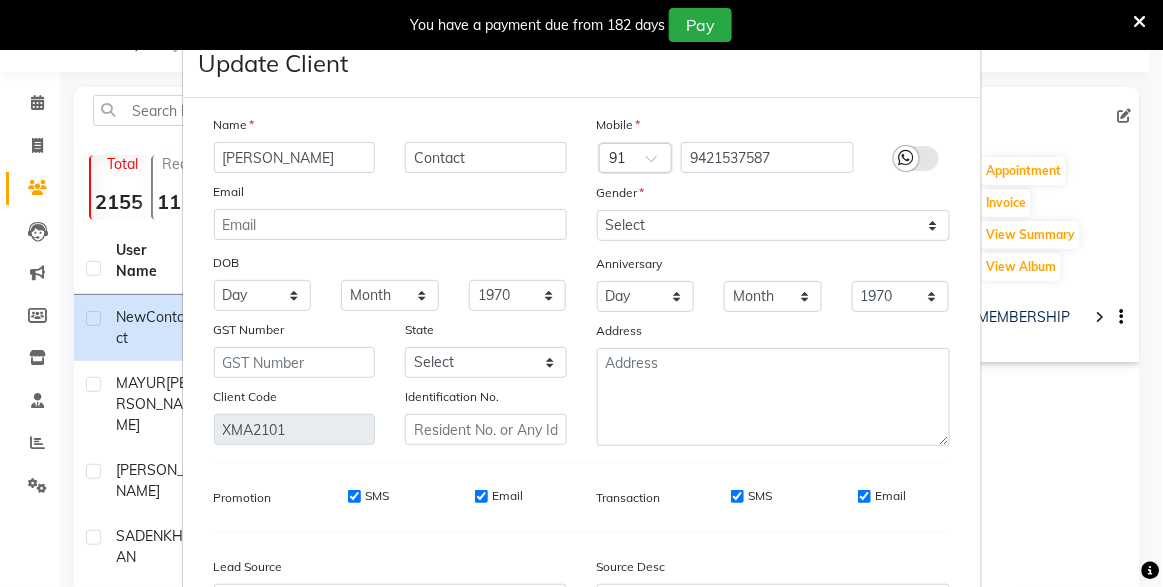 type on "[PERSON_NAME]" 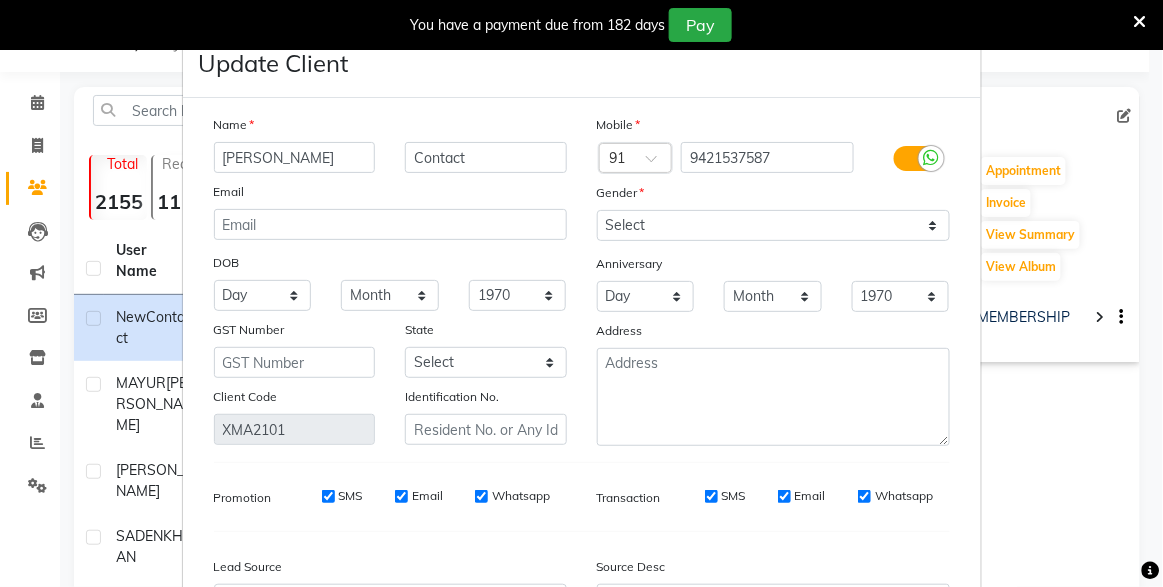 click on "Anniversary" at bounding box center [773, 265] 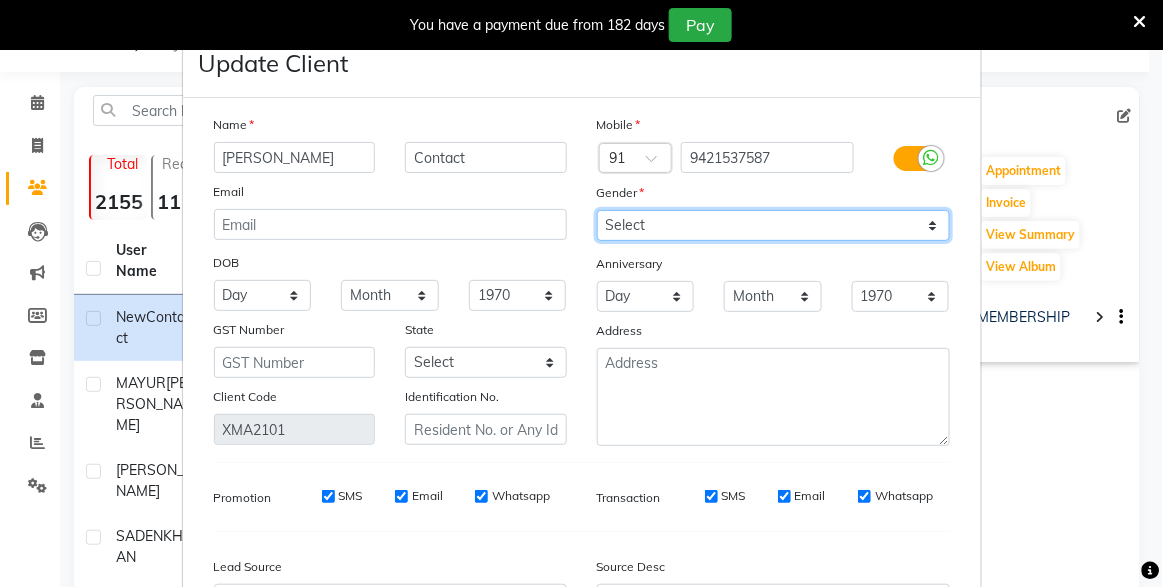 click on "Select [DEMOGRAPHIC_DATA] [DEMOGRAPHIC_DATA] Other Prefer Not To Say" at bounding box center (773, 225) 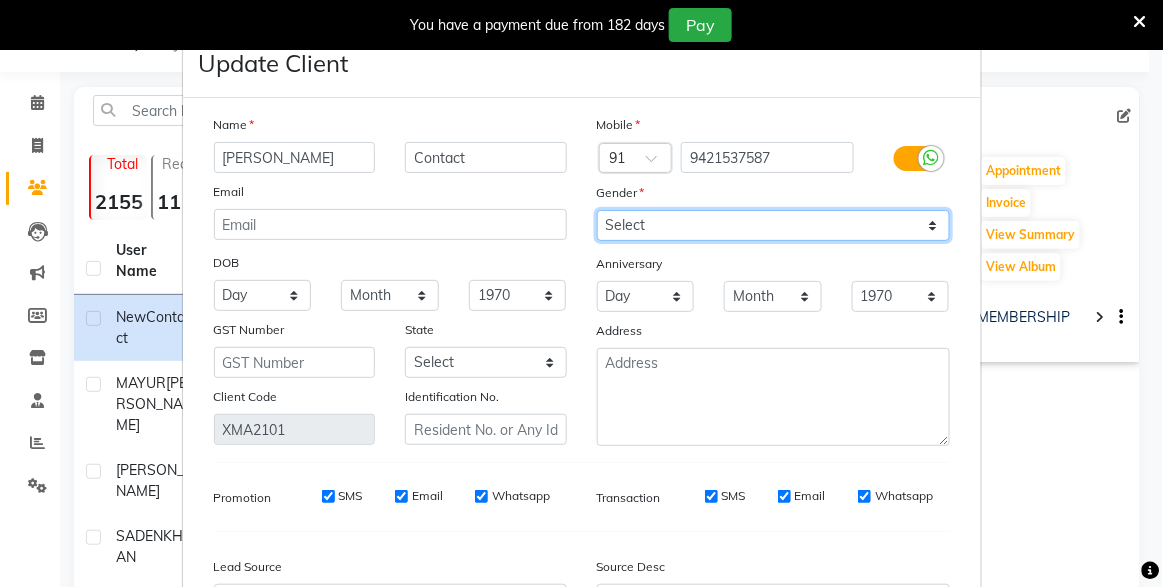select on "[DEMOGRAPHIC_DATA]" 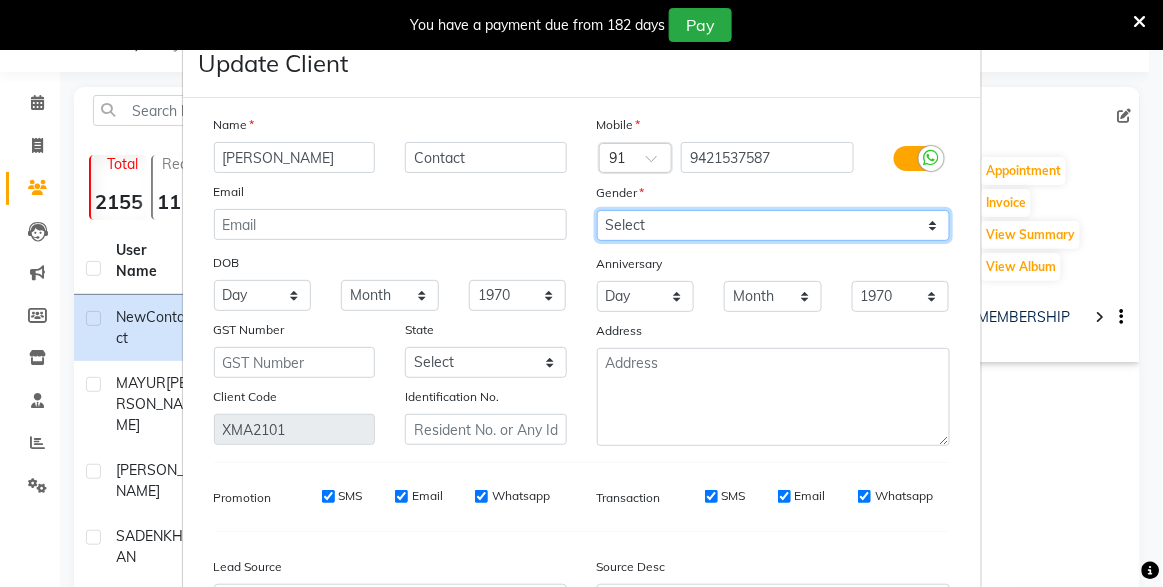 click on "Select [DEMOGRAPHIC_DATA] [DEMOGRAPHIC_DATA] Other Prefer Not To Say" at bounding box center (773, 225) 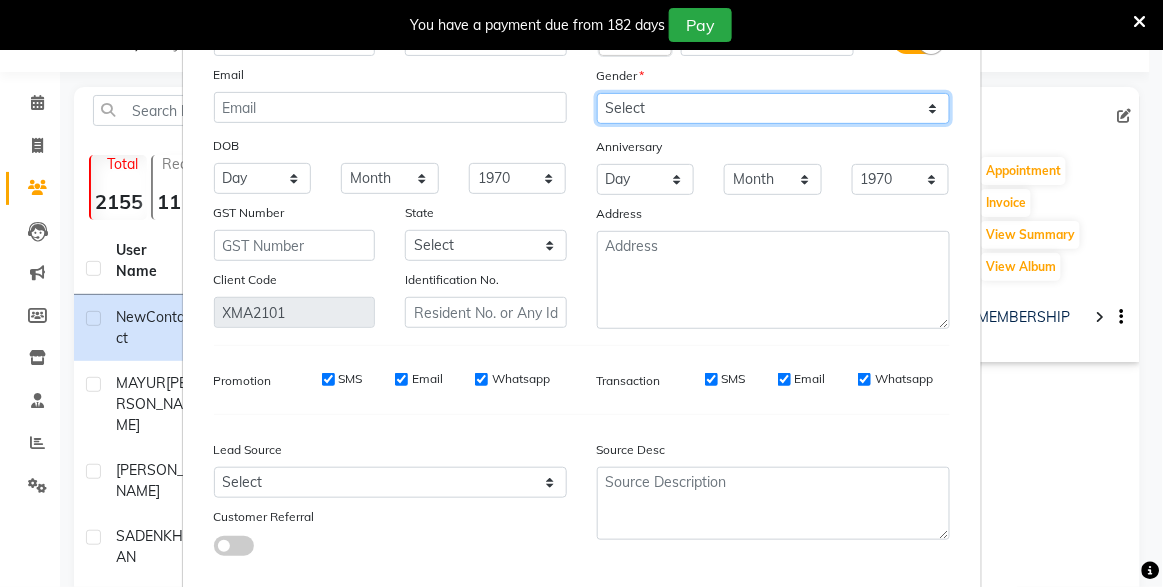scroll, scrollTop: 120, scrollLeft: 0, axis: vertical 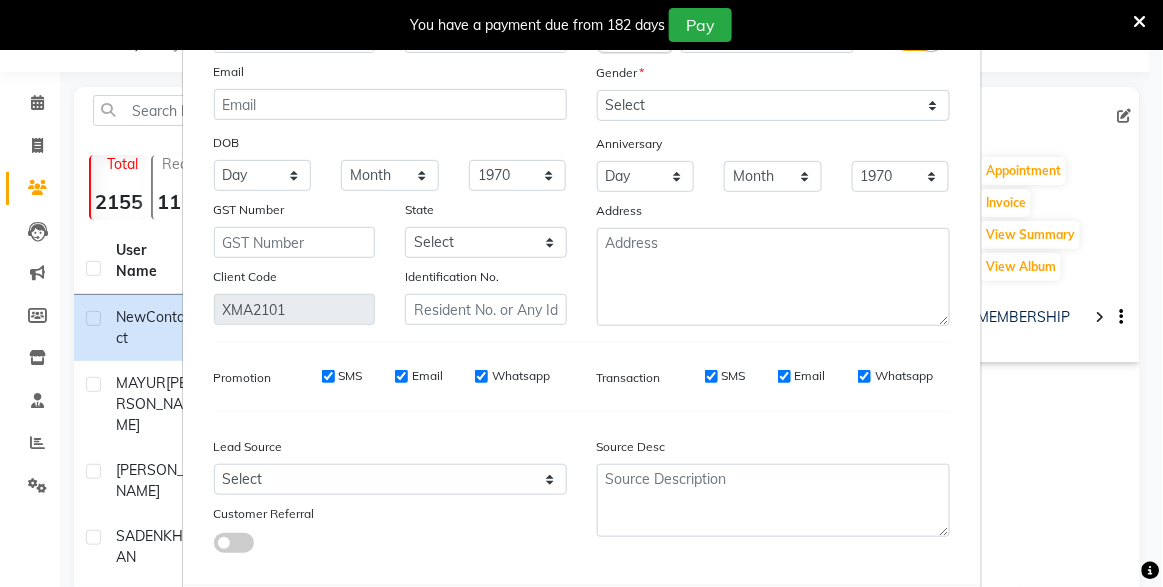 click on "Name [PERSON_NAME] Contact Email DOB Day [PHONE_NUMBER] [PHONE_NUMBER] [PHONE_NUMBER] [PHONE_NUMBER] [PHONE_NUMBER] 31 Month January February March April May June July August September October November [DATE] 1941 1942 1943 1944 1945 1946 1947 1948 1949 1950 1951 1952 1953 1954 1955 1956 1957 1958 1959 1960 1961 1962 1963 1964 1965 1966 1967 1968 1969 1970 1971 1972 1973 1974 1975 1976 1977 1978 1979 1980 1981 1982 1983 1984 1985 1986 1987 1988 1989 1990 1991 1992 1993 1994 1995 1996 1997 1998 1999 2000 2001 2002 2003 2004 2005 2006 2007 2008 2009 2010 2011 2012 2013 2014 2015 2016 2017 2018 2019 2020 2021 2022 2023 2024 GST Number State Select [GEOGRAPHIC_DATA] and [GEOGRAPHIC_DATA] [GEOGRAPHIC_DATA] [GEOGRAPHIC_DATA] [GEOGRAPHIC_DATA] [GEOGRAPHIC_DATA] [GEOGRAPHIC_DATA] [GEOGRAPHIC_DATA] [GEOGRAPHIC_DATA] and [GEOGRAPHIC_DATA] [GEOGRAPHIC_DATA] [GEOGRAPHIC_DATA] [GEOGRAPHIC_DATA] [GEOGRAPHIC_DATA] [GEOGRAPHIC_DATA] [GEOGRAPHIC_DATA] [GEOGRAPHIC_DATA] [GEOGRAPHIC_DATA] [GEOGRAPHIC_DATA] [GEOGRAPHIC_DATA] [GEOGRAPHIC_DATA] [GEOGRAPHIC_DATA] [GEOGRAPHIC_DATA] [GEOGRAPHIC_DATA] [GEOGRAPHIC_DATA] [GEOGRAPHIC_DATA] [GEOGRAPHIC_DATA] [GEOGRAPHIC_DATA] [GEOGRAPHIC_DATA] [GEOGRAPHIC_DATA] [GEOGRAPHIC_DATA] [GEOGRAPHIC_DATA] [GEOGRAPHIC_DATA]" at bounding box center (582, 281) 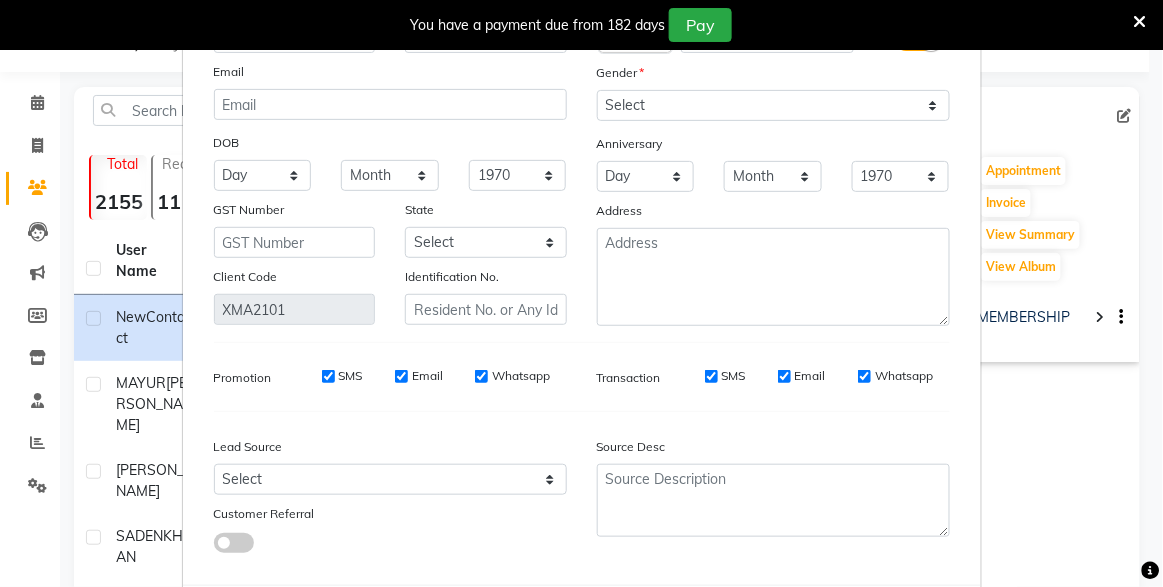 click at bounding box center [234, 543] 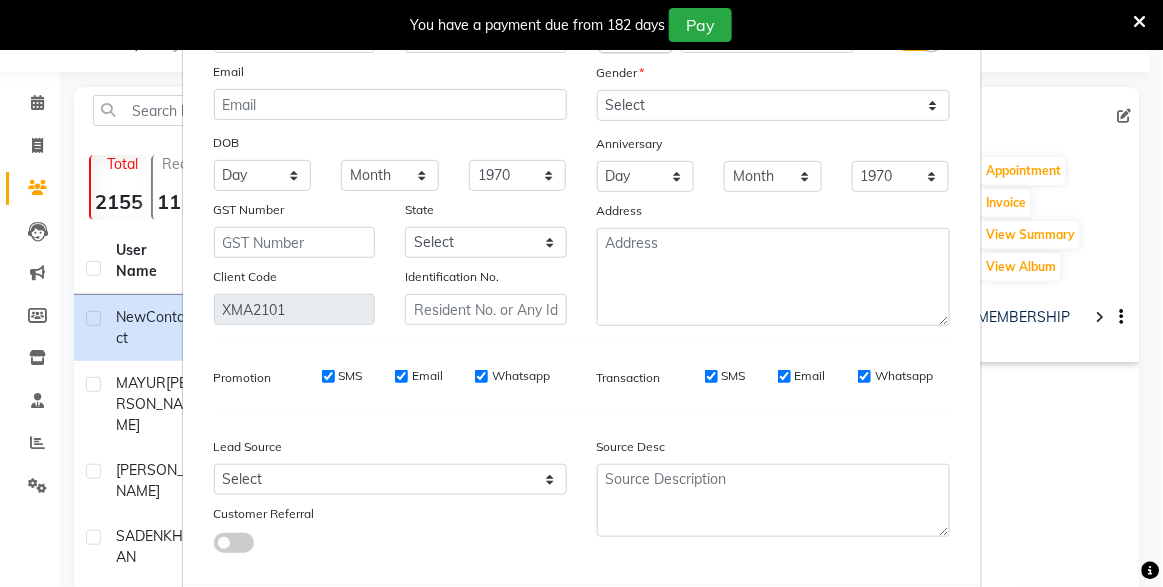 click at bounding box center [214, 546] 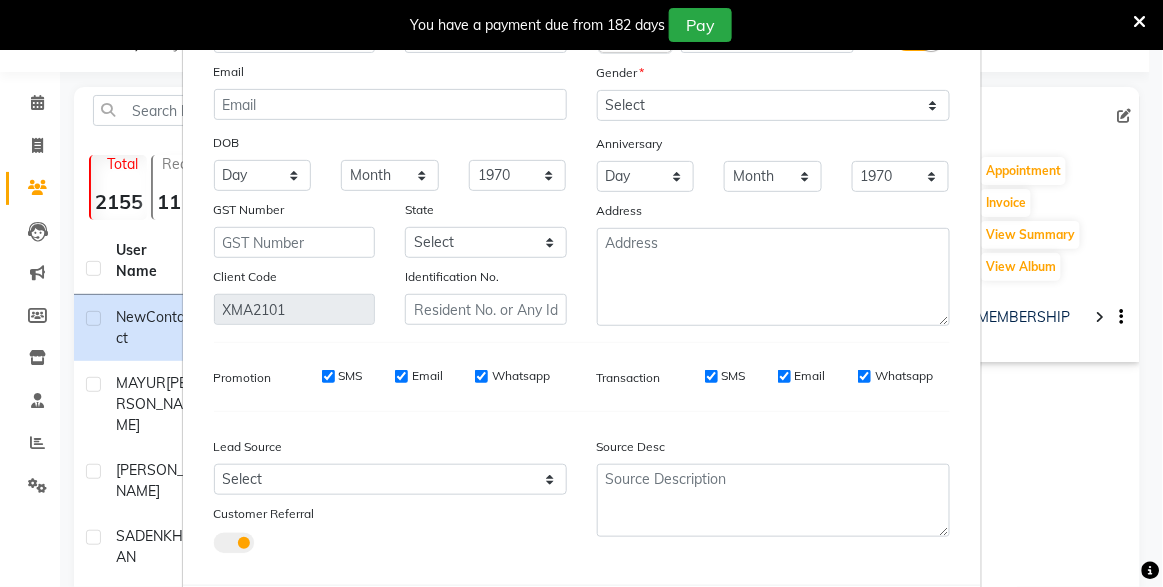 select on "48683" 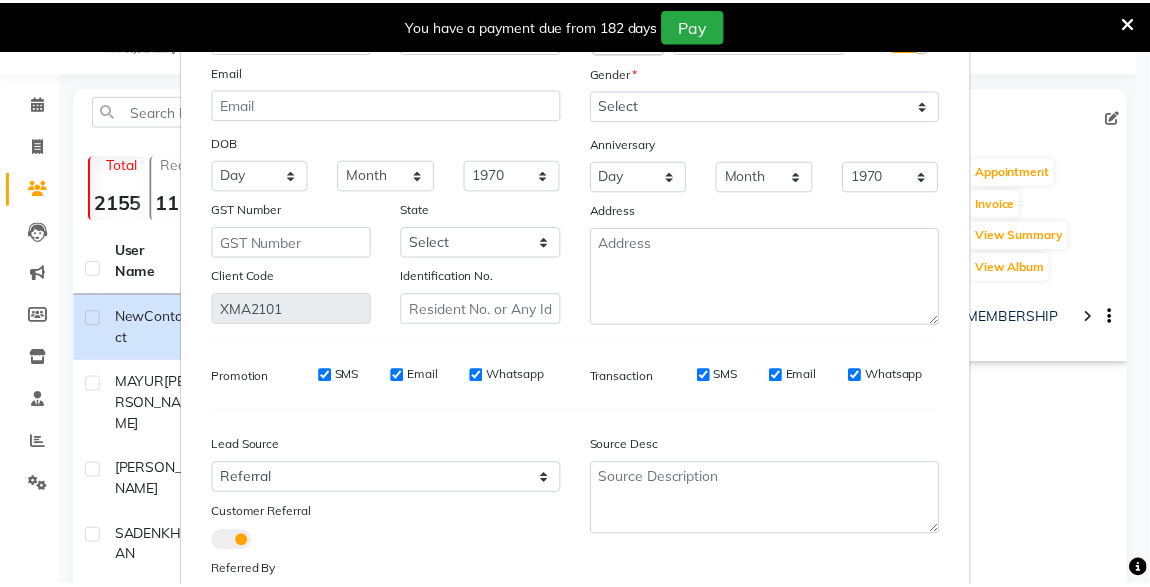 scroll, scrollTop: 286, scrollLeft: 0, axis: vertical 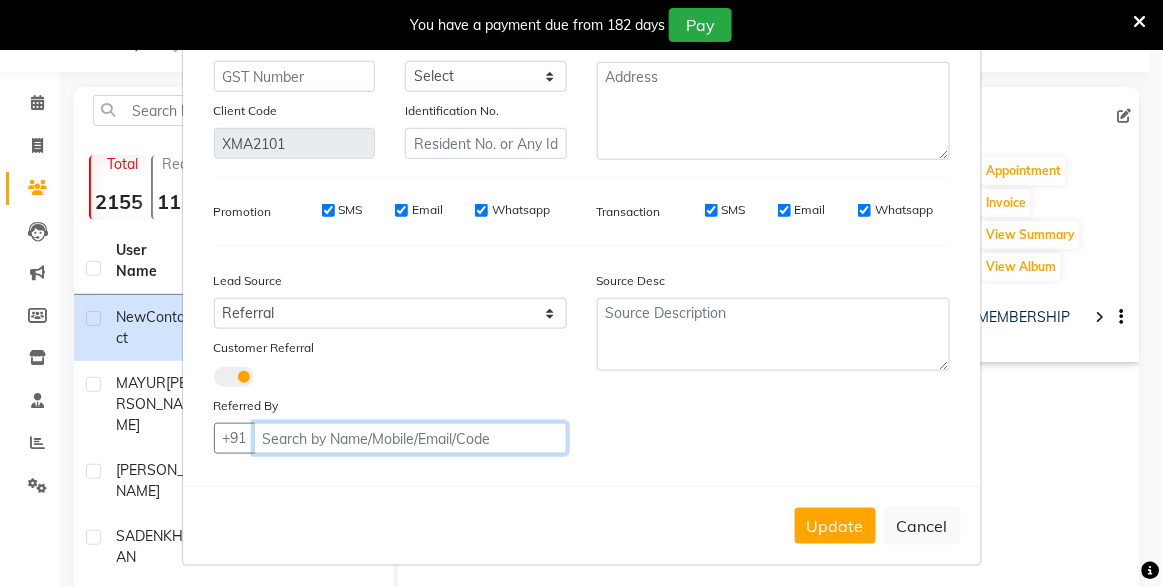 click at bounding box center (410, 438) 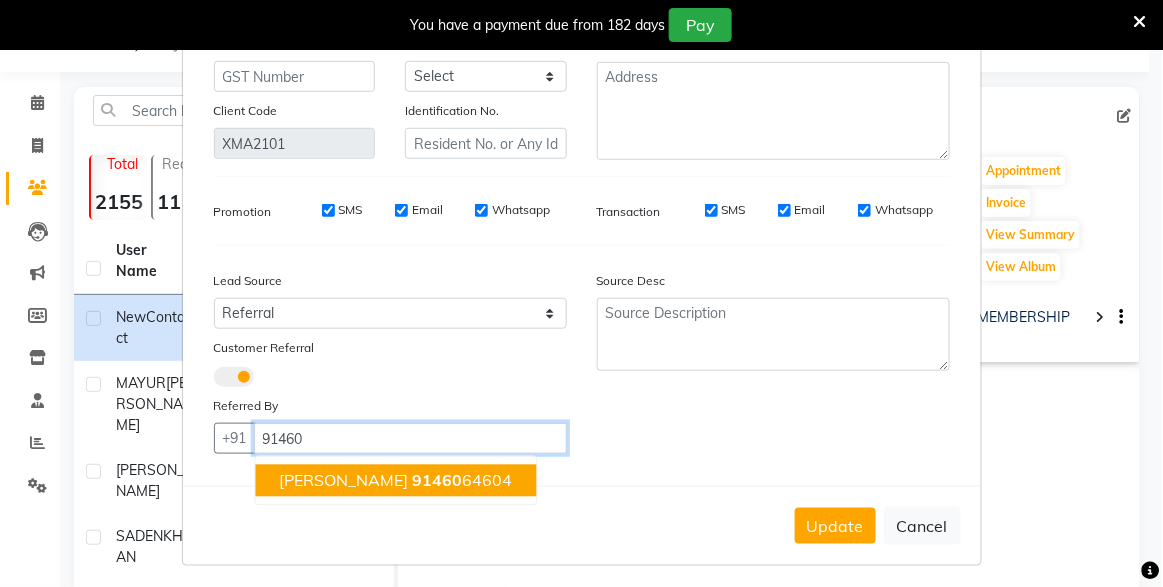 click on "91460" 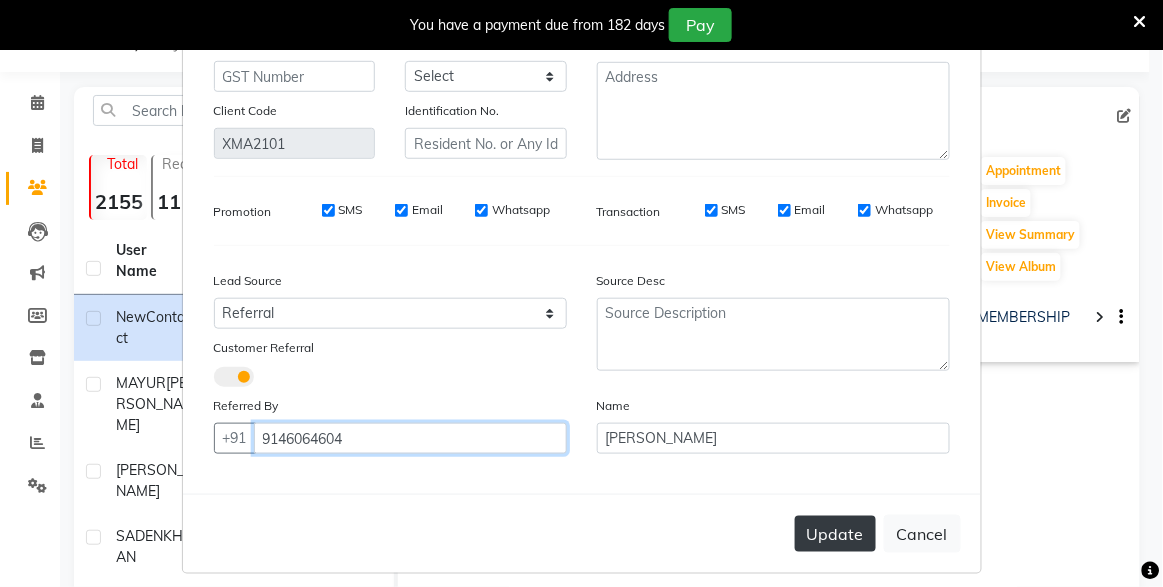 type on "9146064604" 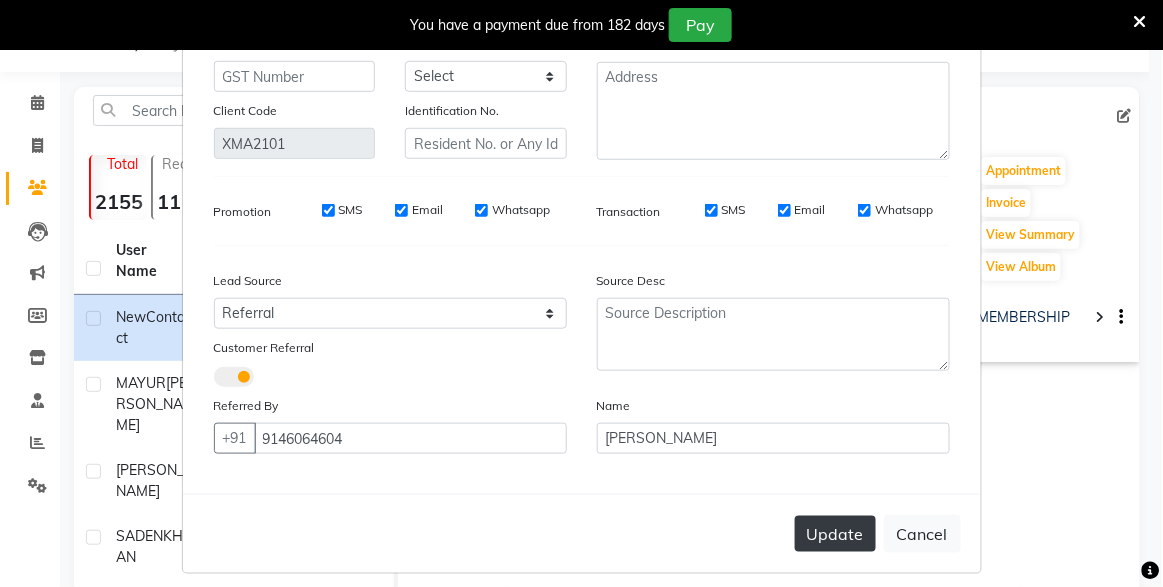 click on "Update" at bounding box center (835, 534) 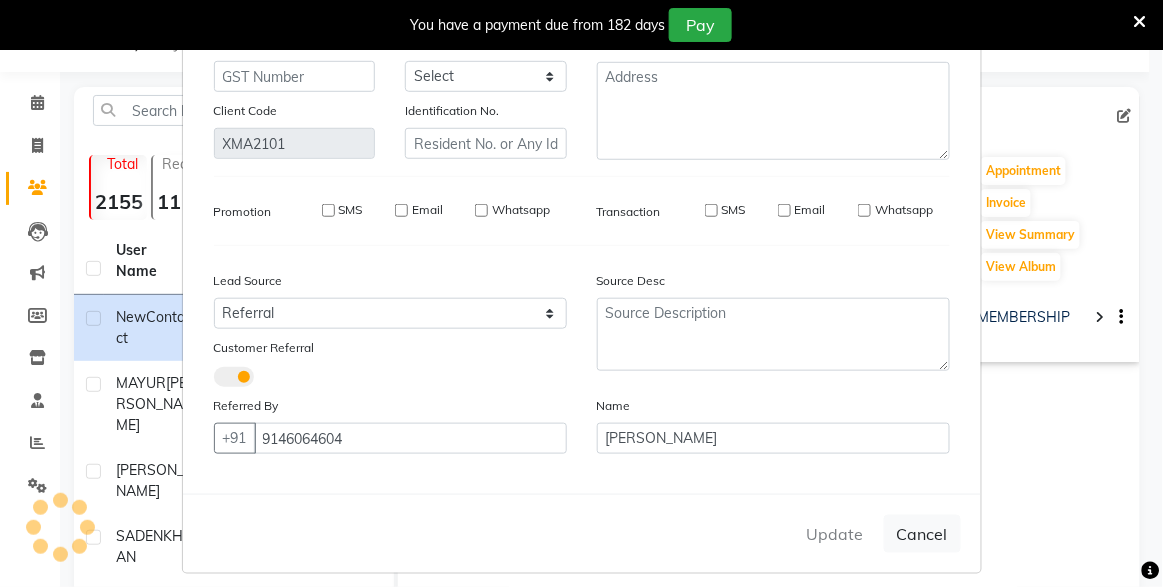 type 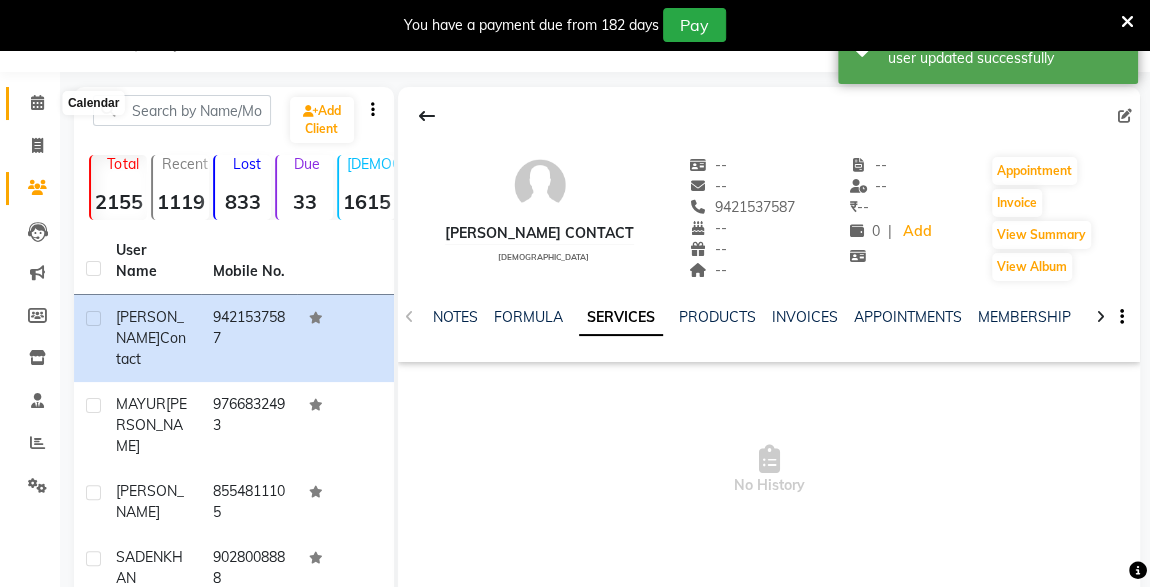 click 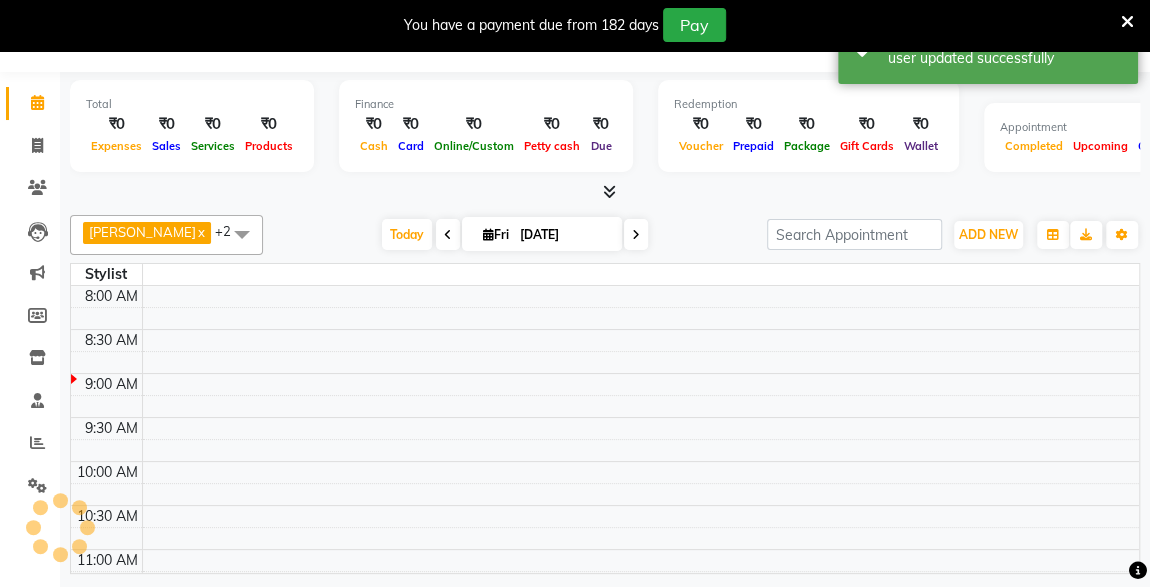 scroll, scrollTop: 0, scrollLeft: 0, axis: both 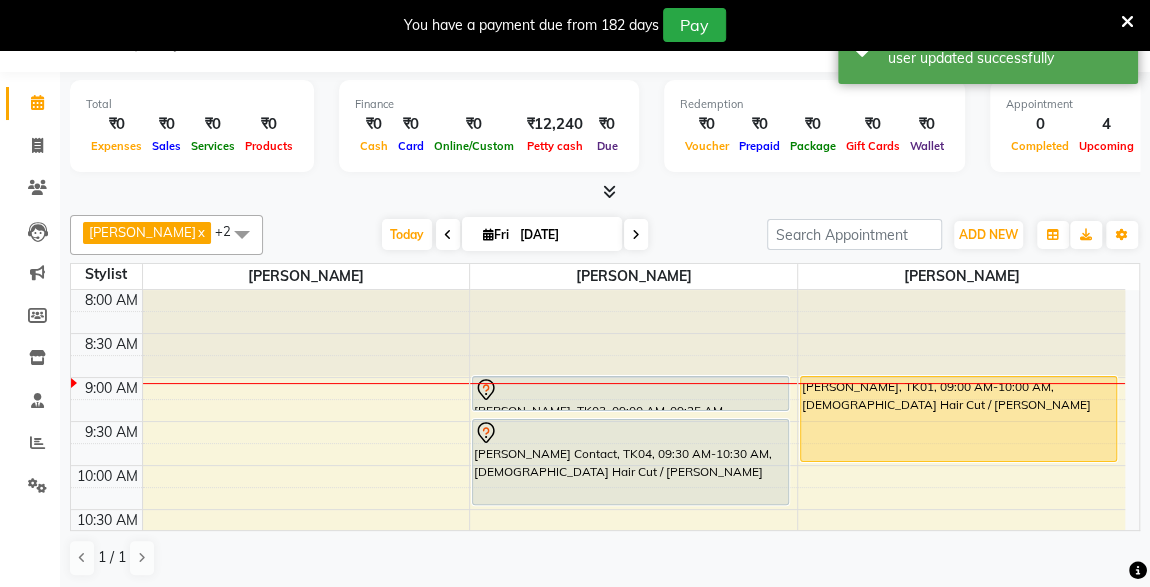 click at bounding box center [1127, 22] 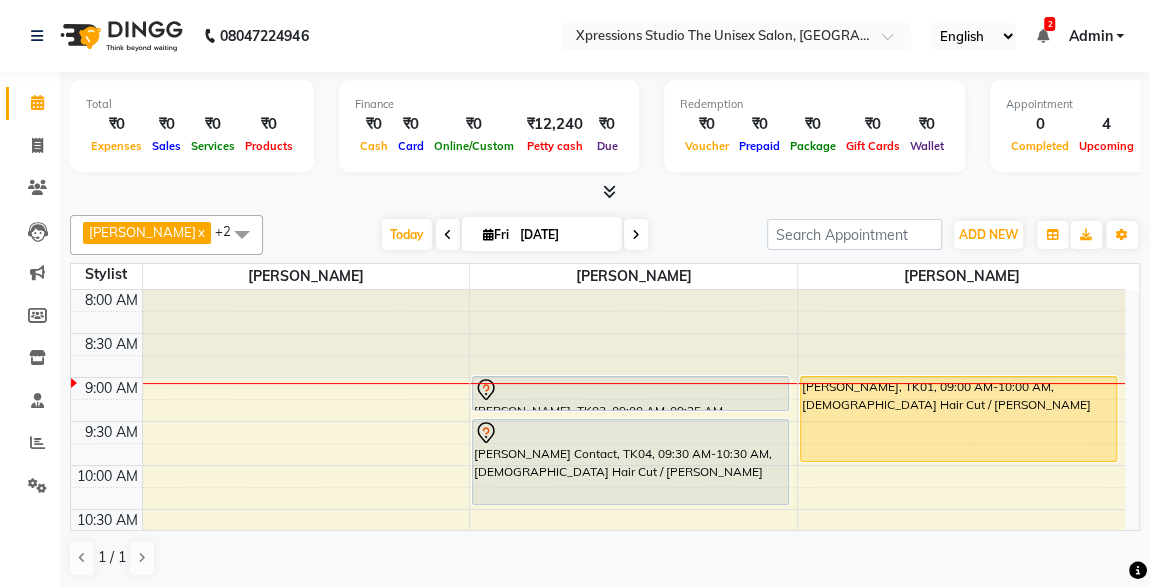click on "English ENGLISH Español العربية मराठी हिंदी ગુજરાતી தமிழ் 中文 2 Notifications nothing to show Admin Manage Profile Change Password Sign out  Version:3.15.4" at bounding box center (736, 36) 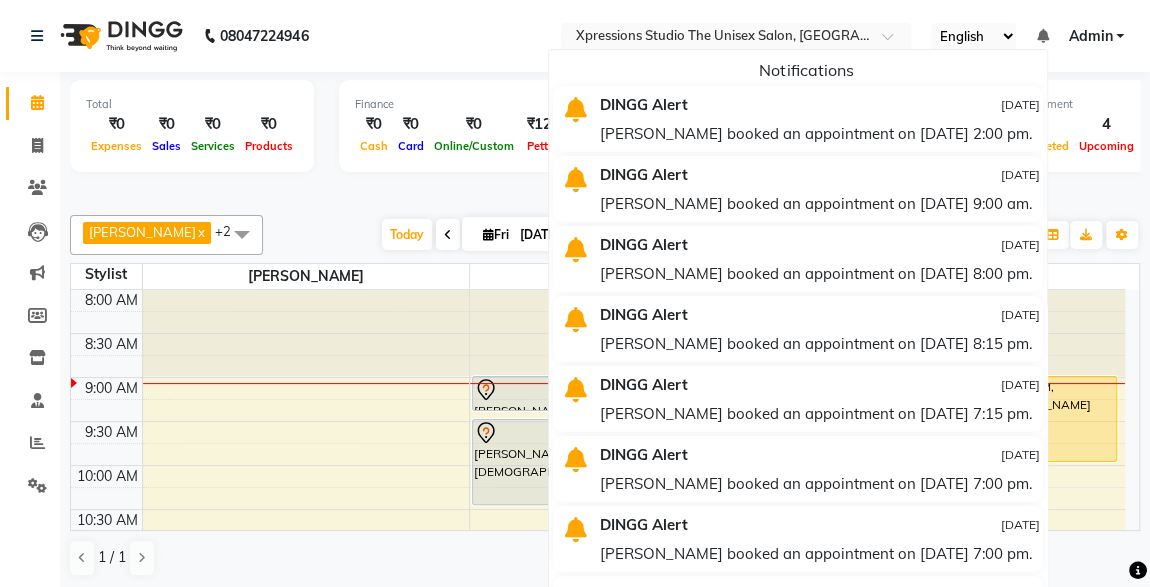 click on "Total  ₹0  Expenses ₹0  Sales ₹0  Services ₹0  Products Finance  ₹0  Cash ₹0  Card ₹0  Online/Custom ₹12,240 [PERSON_NAME] cash ₹0 Due  Redemption  ₹0 Voucher ₹0 Prepaid ₹0 Package ₹0  Gift Cards ₹0  Wallet  Appointment  0 Completed 4 Upcoming 1 Ongoing 0 No show  Other sales  ₹0  Packages ₹0  Memberships ₹0  Vouchers ₹0  Prepaids ₹0  Gift Cards" at bounding box center (605, 137) 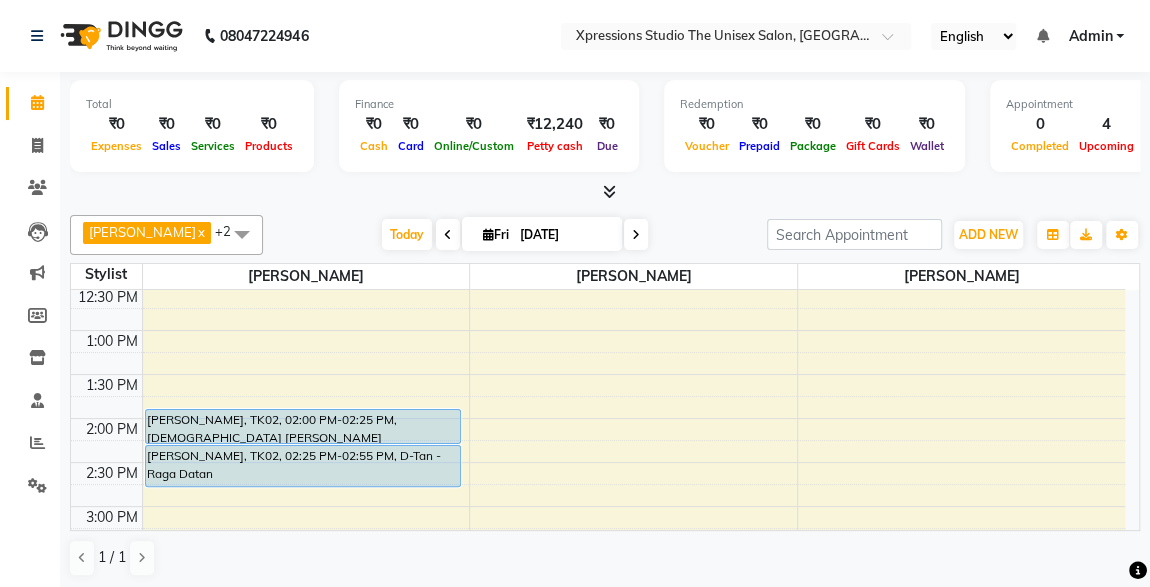 scroll, scrollTop: 436, scrollLeft: 0, axis: vertical 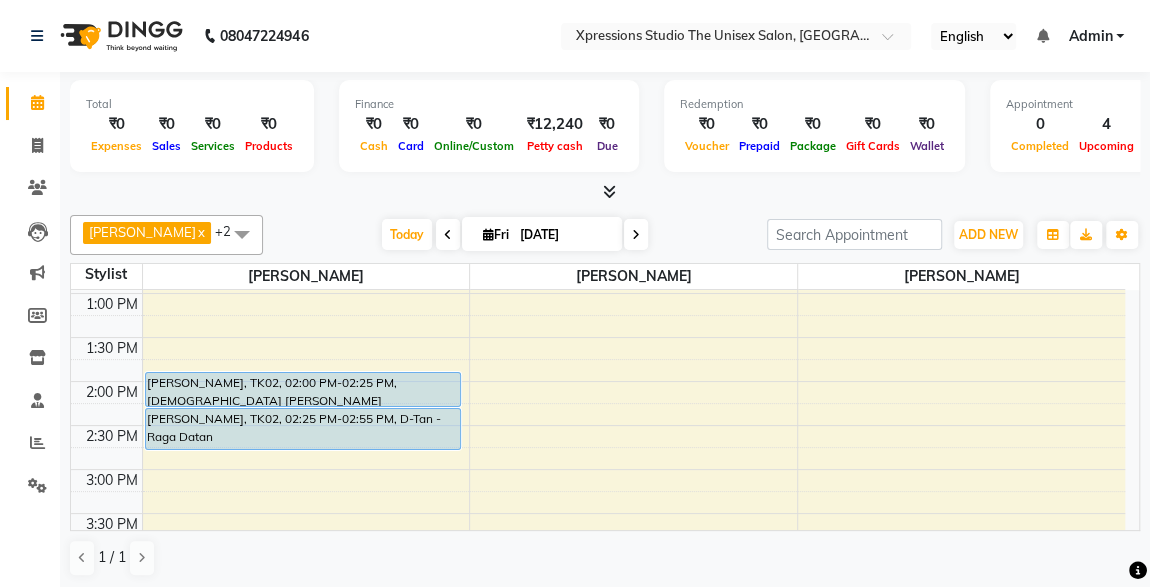 click on "[PERSON_NAME], TK02, 02:00 PM-02:25 PM, [DEMOGRAPHIC_DATA]  [PERSON_NAME]" at bounding box center (303, 389) 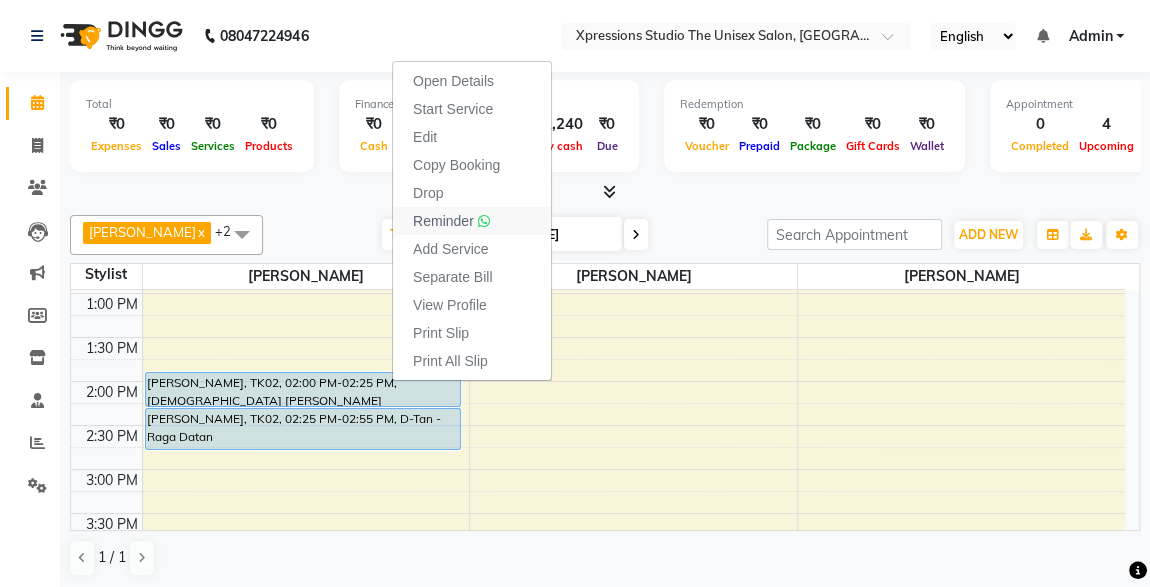click on "Reminder" at bounding box center [443, 221] 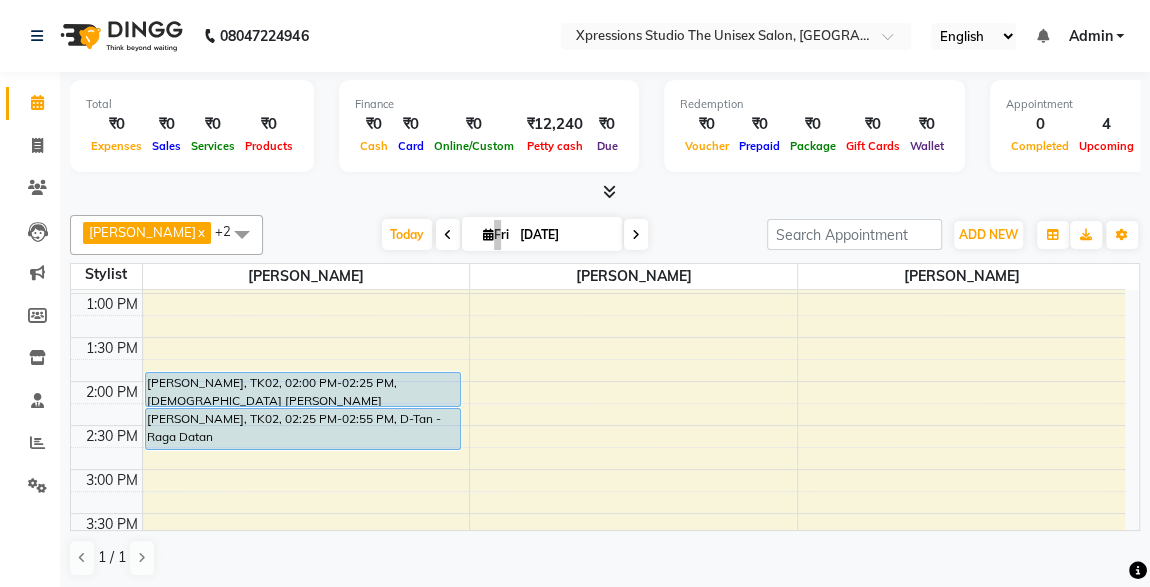 click on "[PERSON_NAME]  x [PERSON_NAME]  x [PERSON_NAME]  x +2 UnSelect All [PERSON_NAME] [PERSON_NAME] [PERSON_NAME] [DATE]  [DATE] Toggle Dropdown Add Appointment Add Invoice Add Expense Add Attendance Add Client Add Transaction Toggle Dropdown Add Appointment Add Invoice Add Expense Add Attendance Add Client ADD NEW Toggle Dropdown Add Appointment Add Invoice Add Expense Add Attendance Add Client Add Transaction [PERSON_NAME]  x [PERSON_NAME]  x [PERSON_NAME]  x +2 UnSelect All [PERSON_NAME] [PERSON_NAME] [PERSON_NAME] Group By  Staff View   Room View  View as Vertical  Vertical - Week View  Horizontal  Horizontal - Week View  List  Toggle Dropdown Calendar Settings Manage Tags   Arrange Stylists   Reset Stylists  Full Screen Appointment Form Zoom 100% Staff/Room Display Count 3" at bounding box center [605, 235] 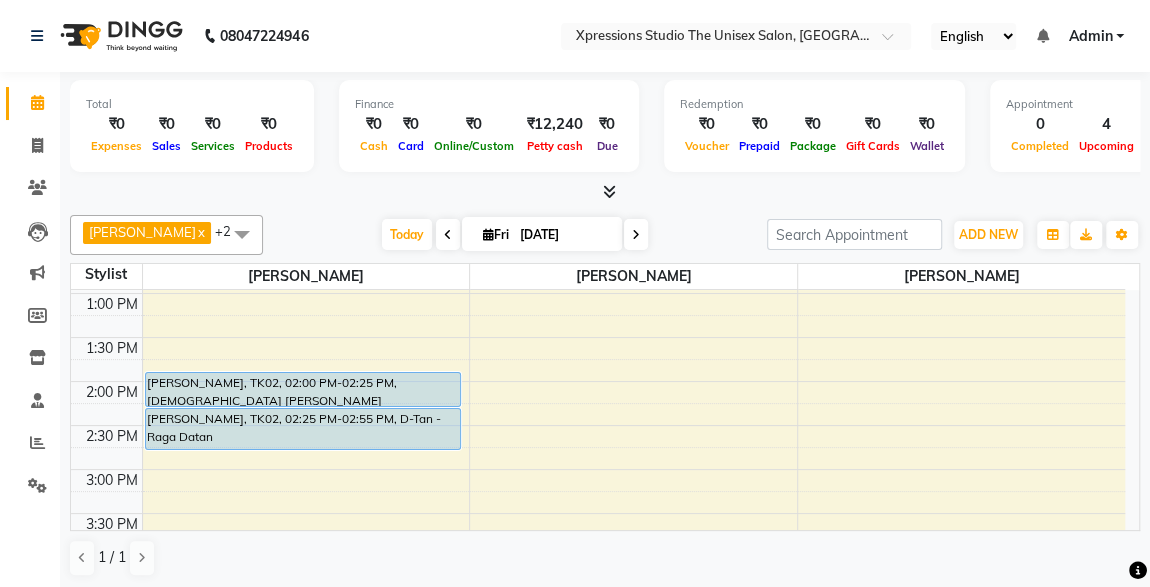 click at bounding box center [605, 192] 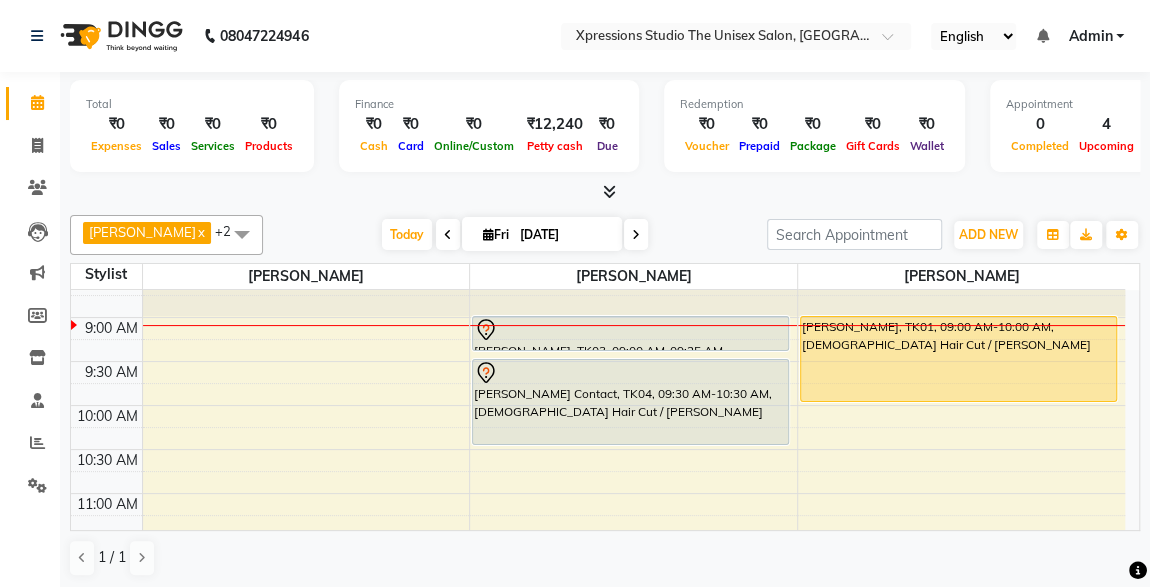 scroll, scrollTop: 0, scrollLeft: 0, axis: both 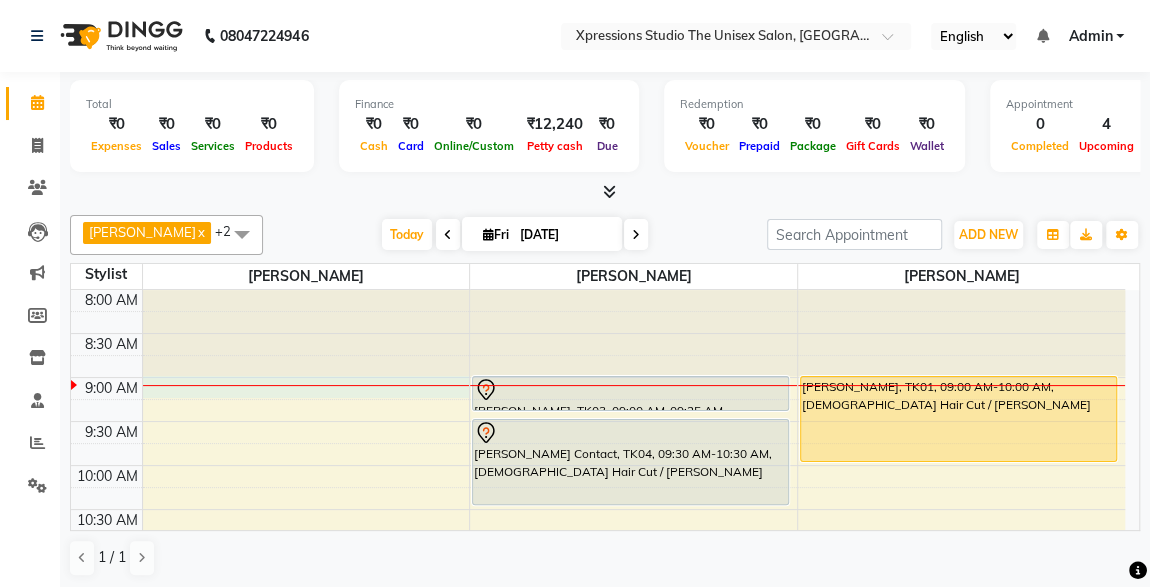 click on "8:00 AM 8:30 AM 9:00 AM 9:30 AM 10:00 AM 10:30 AM 11:00 AM 11:30 AM 12:00 PM 12:30 PM 1:00 PM 1:30 PM 2:00 PM 2:30 PM 3:00 PM 3:30 PM 4:00 PM 4:30 PM 5:00 PM 5:30 PM 6:00 PM 6:30 PM 7:00 PM 7:30 PM 8:00 PM 8:30 PM 9:00 PM 9:30 PM 10:00 PM 10:30 PM    [PERSON_NAME], TK02, 02:00 PM-02:25 PM, [DEMOGRAPHIC_DATA]  [PERSON_NAME] LODHA, TK02, 02:25 PM-02:55 PM, D-Tan - Raga Datan             [PERSON_NAME], TK03, 09:00 AM-09:25 AM, [DEMOGRAPHIC_DATA]  [PERSON_NAME]             [PERSON_NAME] Contact, TK04, 09:30 AM-10:30 AM, [DEMOGRAPHIC_DATA] Hair Cut / [PERSON_NAME]     [PERSON_NAME], TK01, 09:00 AM-10:00 AM, [DEMOGRAPHIC_DATA] Hair Cut / [PERSON_NAME]" at bounding box center (598, 949) 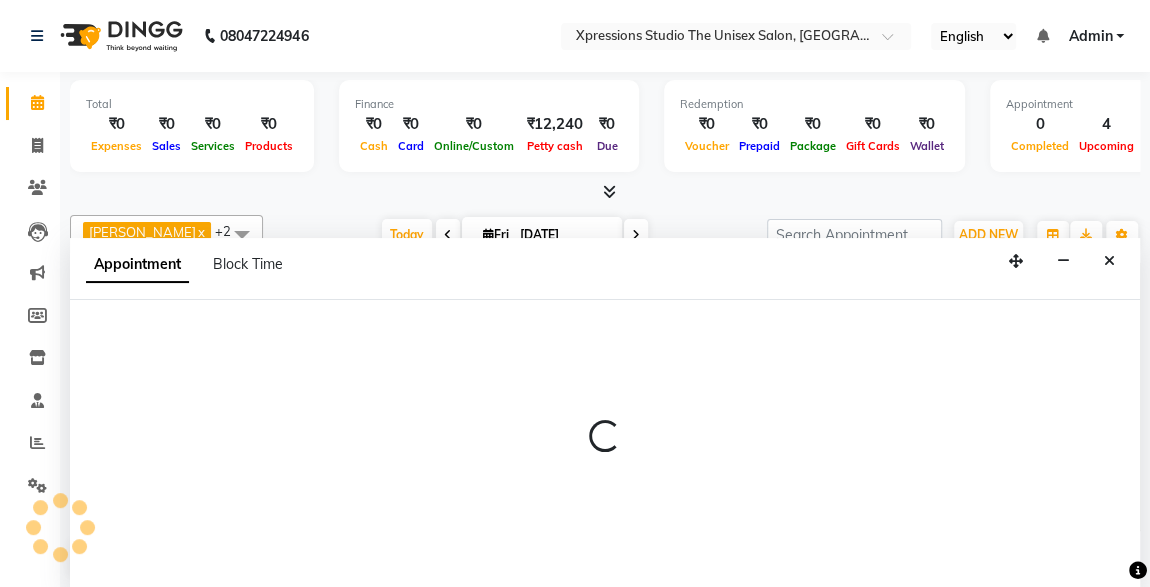 scroll, scrollTop: 0, scrollLeft: 0, axis: both 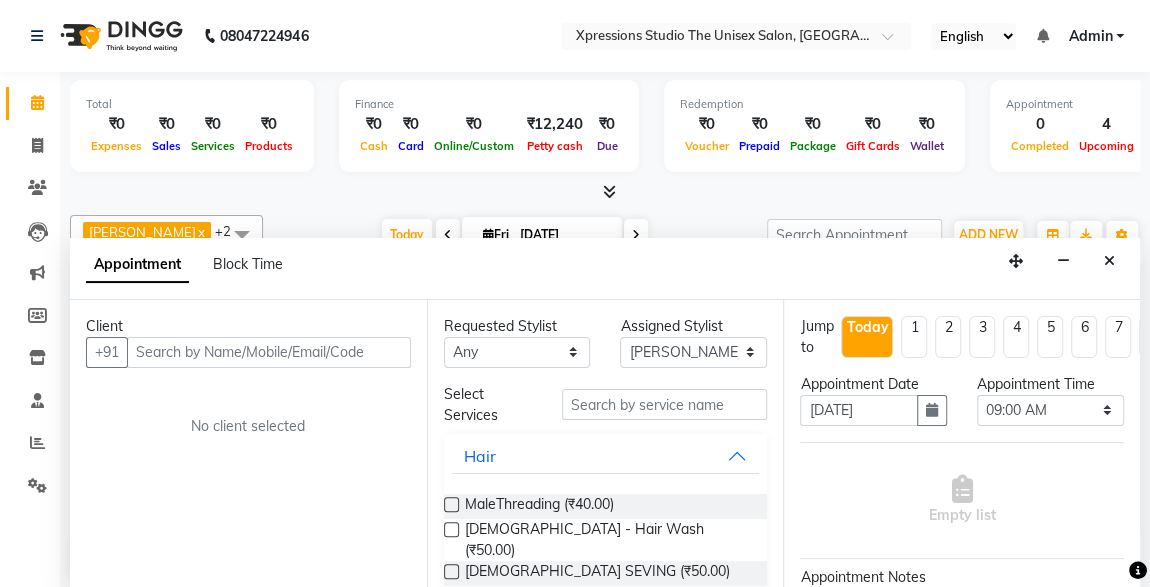 click at bounding box center [269, 352] 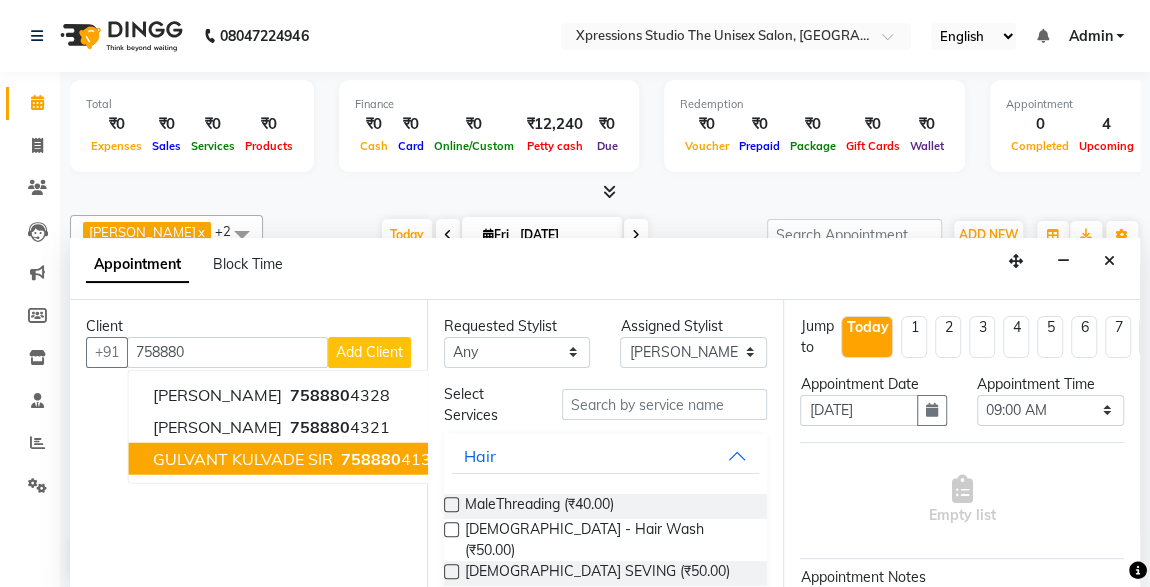 click on "GULVANT  KULVADE SIR" at bounding box center [243, 458] 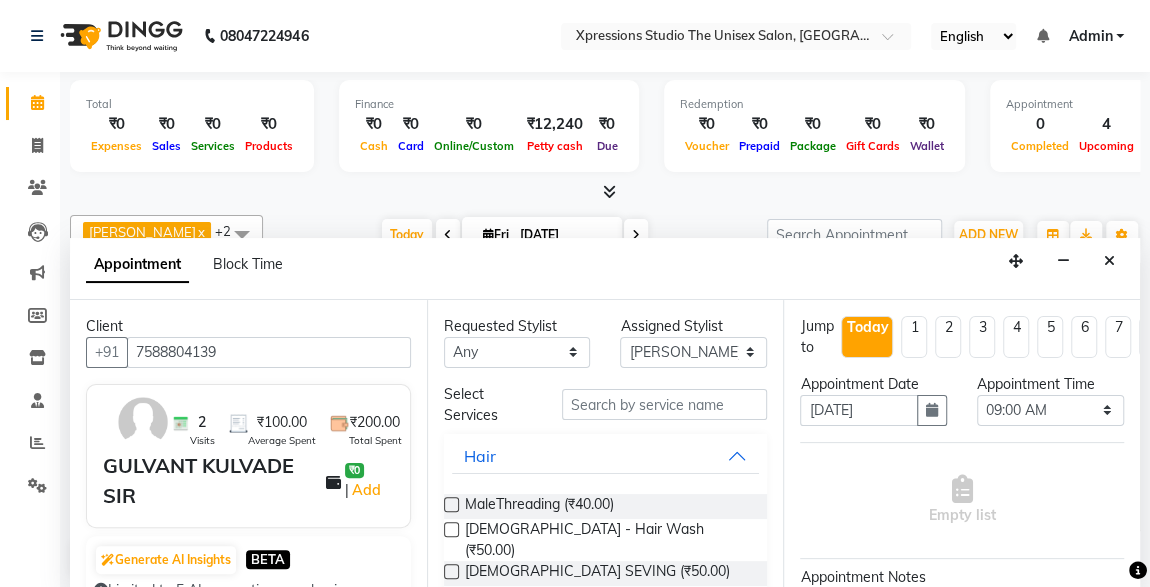 type on "7588804139" 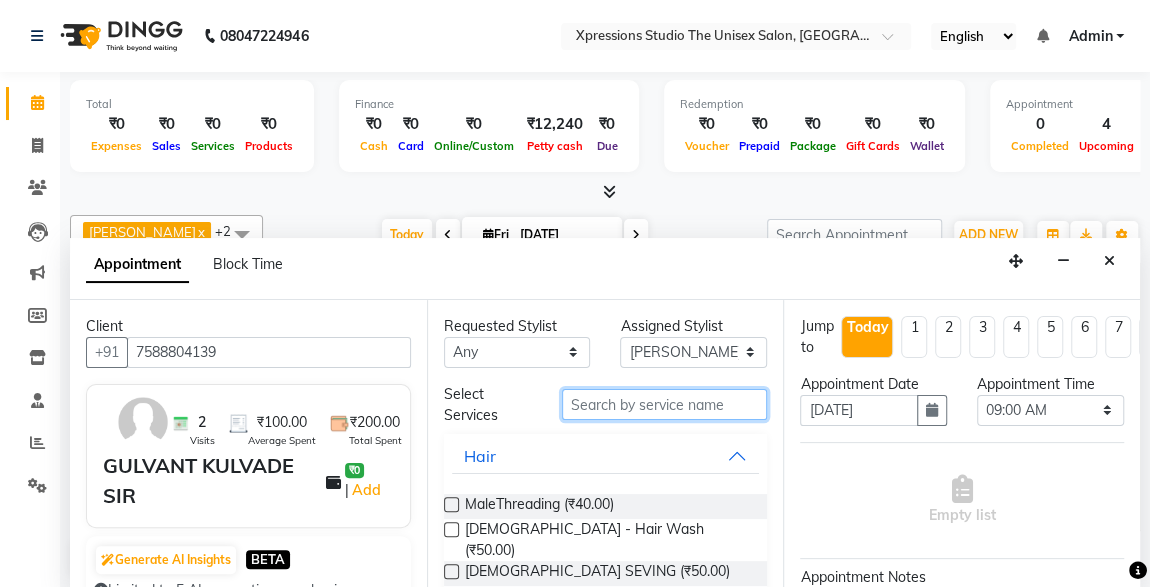 click at bounding box center (665, 404) 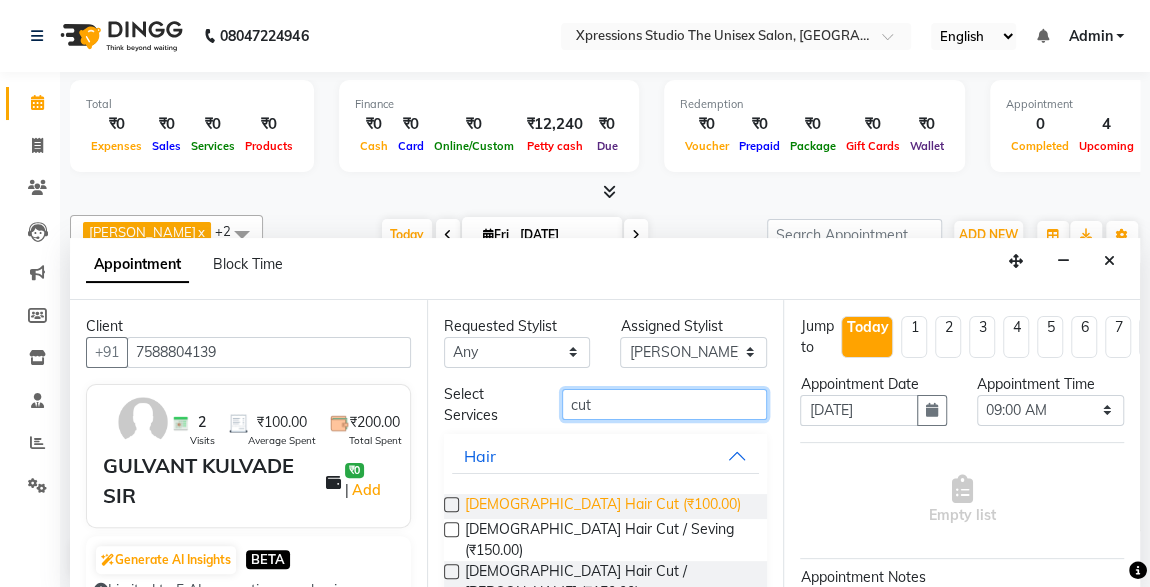 type on "cut" 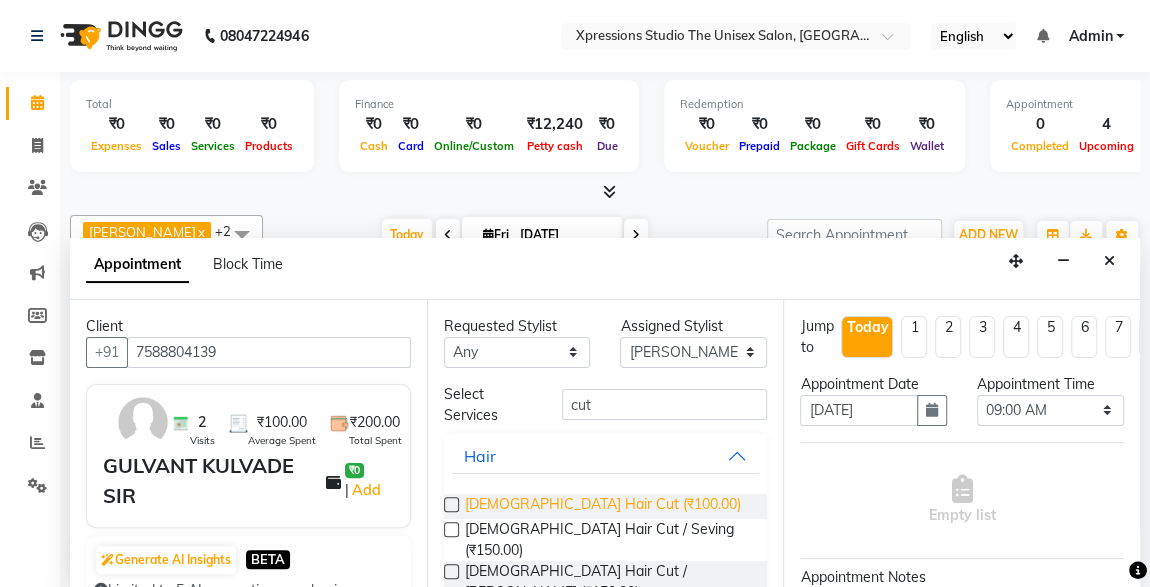 click on "[DEMOGRAPHIC_DATA] Hair Cut  (₹100.00)" at bounding box center (603, 506) 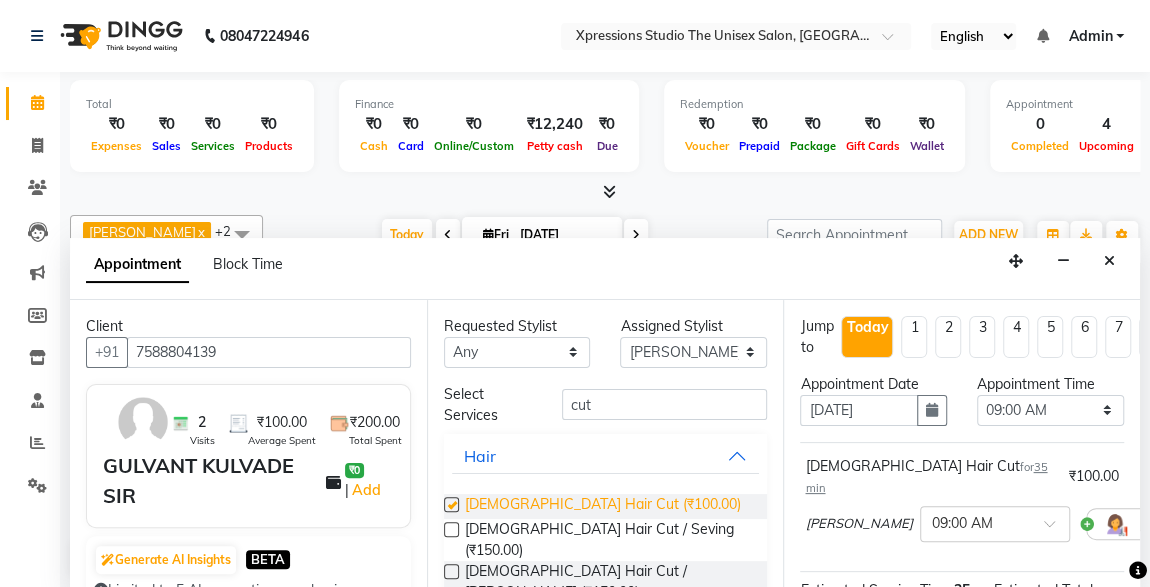 checkbox on "false" 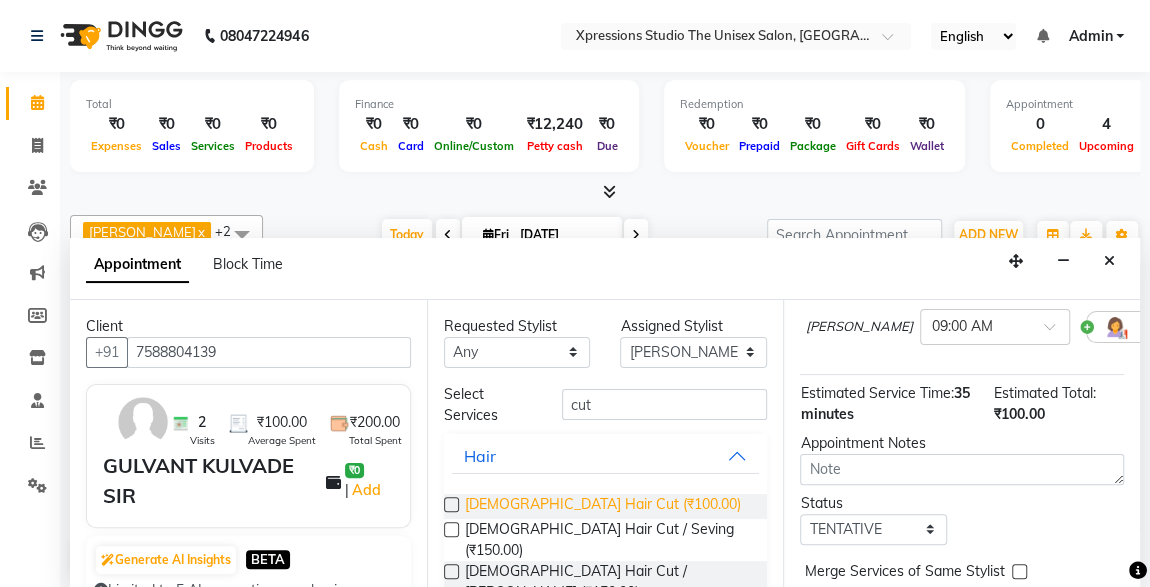 scroll, scrollTop: 289, scrollLeft: 0, axis: vertical 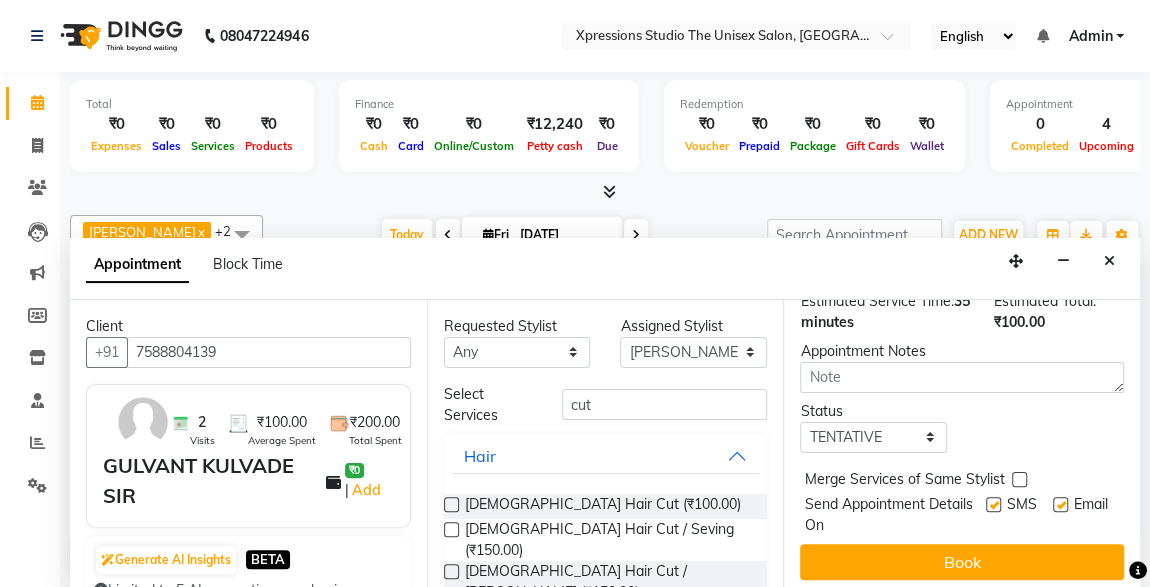 click at bounding box center (993, 504) 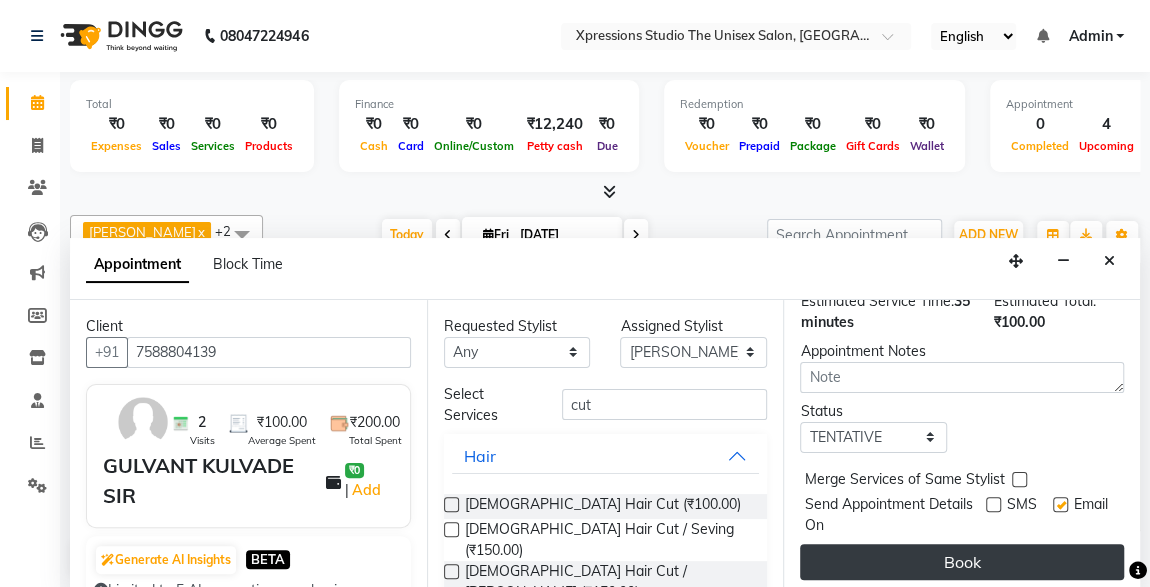 click on "Book" at bounding box center [962, 562] 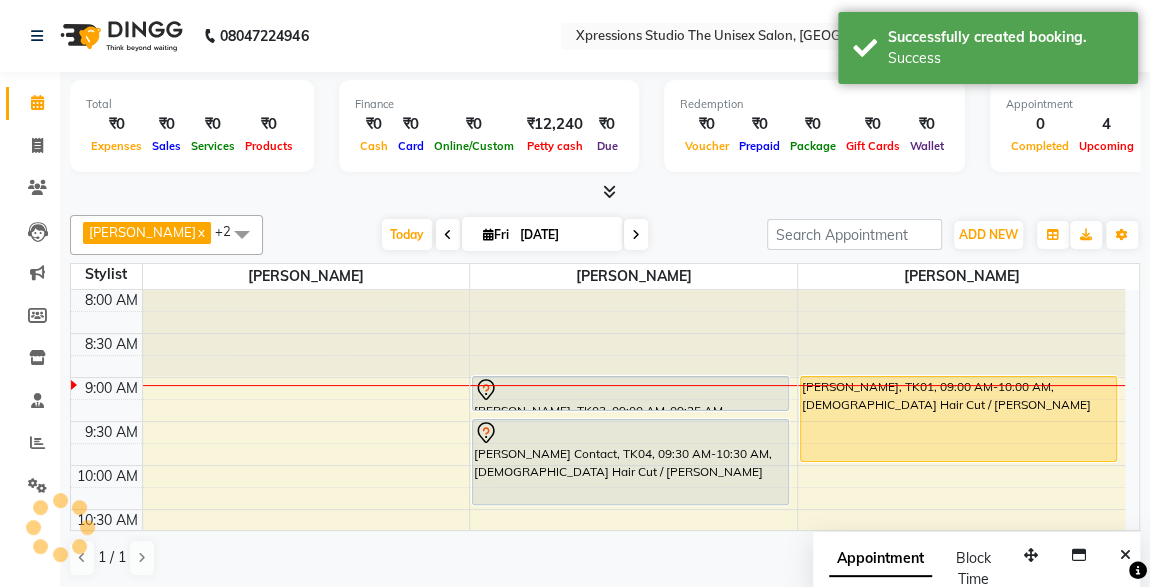 scroll, scrollTop: 0, scrollLeft: 0, axis: both 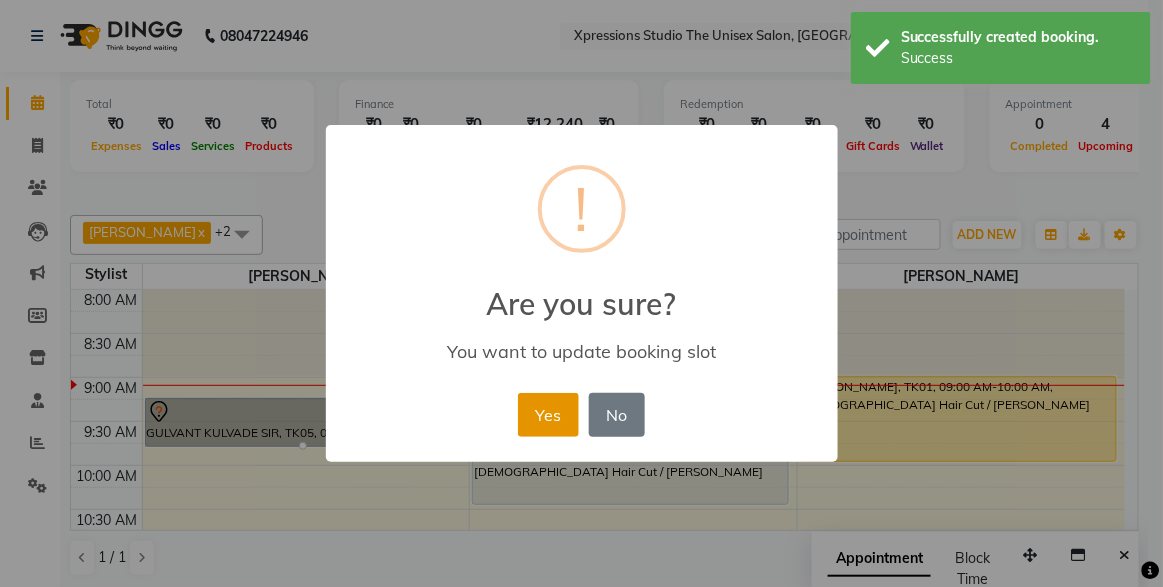 click on "Yes" at bounding box center [548, 415] 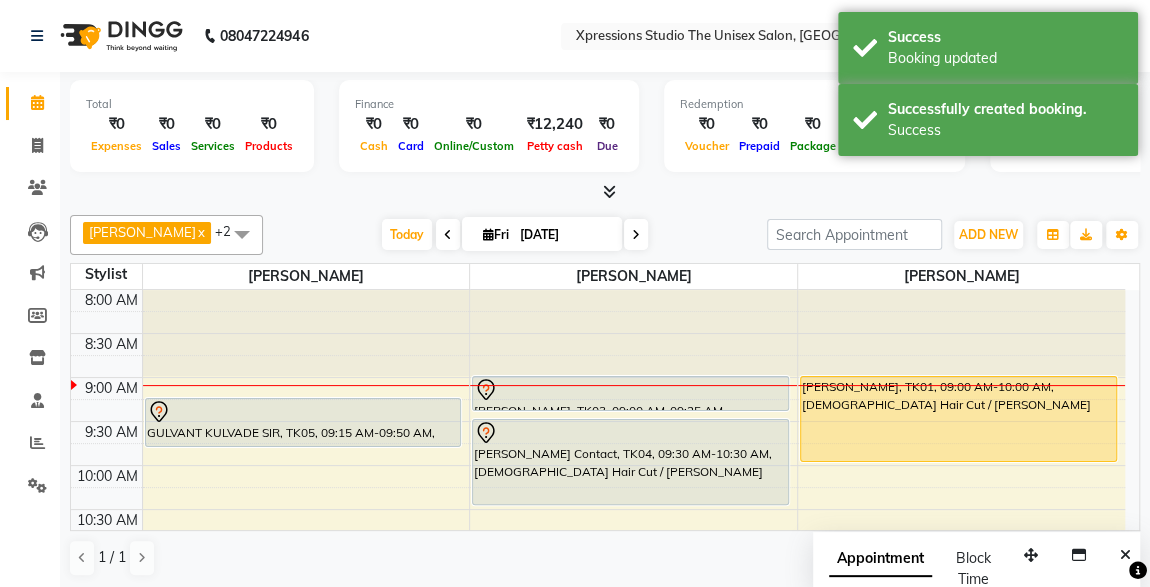 click on "Total  ₹0  Expenses ₹0  Sales ₹0  Services ₹0  Products Finance  ₹0  Cash ₹0  Card ₹0  Online/Custom ₹12,240 [PERSON_NAME] cash ₹0 Due  Redemption  ₹0 Voucher ₹0 Prepaid ₹0 Package ₹0  Gift Cards ₹0  Wallet  Appointment  0 Completed 4 Upcoming 1 Ongoing 0 No show  Other sales  ₹0  Packages ₹0  Memberships ₹0  Vouchers ₹0  Prepaids ₹0  Gift Cards" at bounding box center [605, 129] 